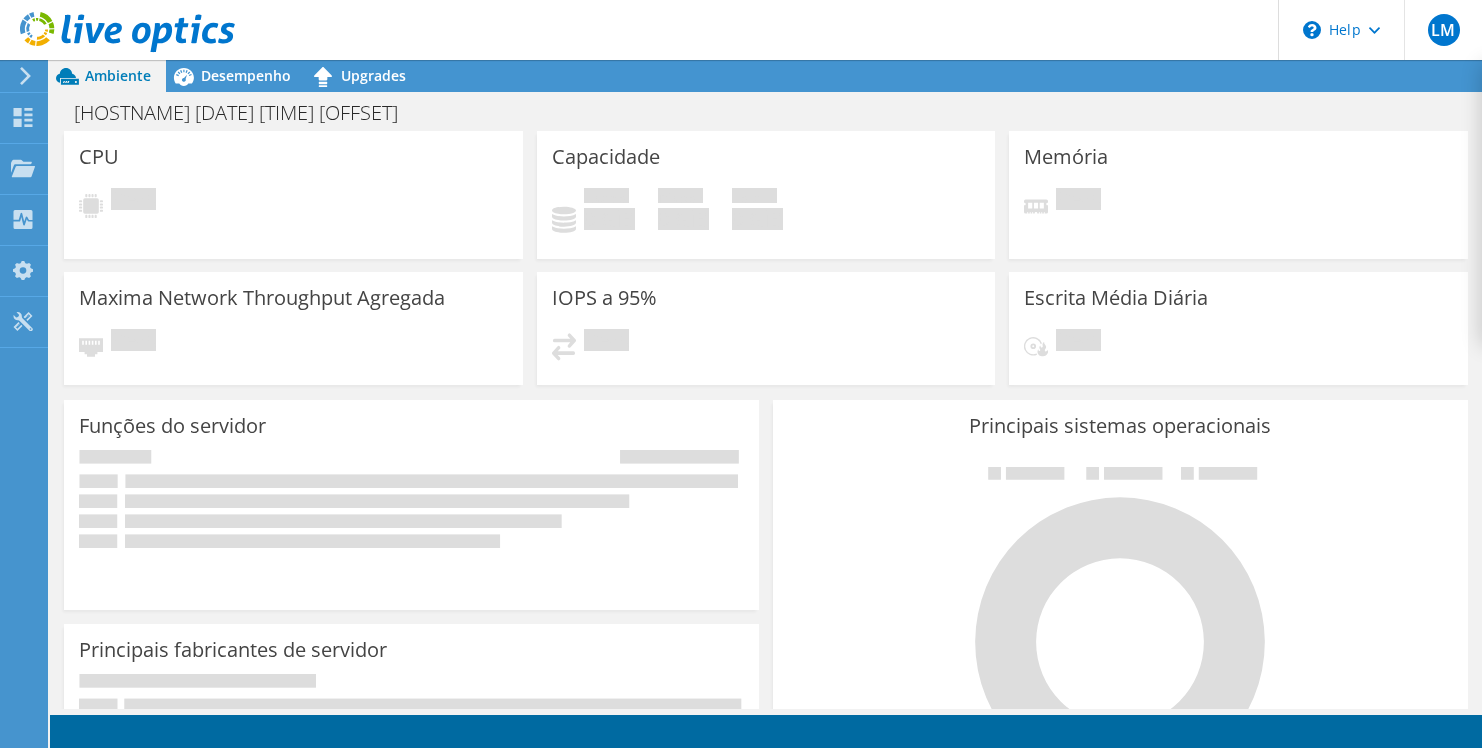 scroll, scrollTop: 0, scrollLeft: 0, axis: both 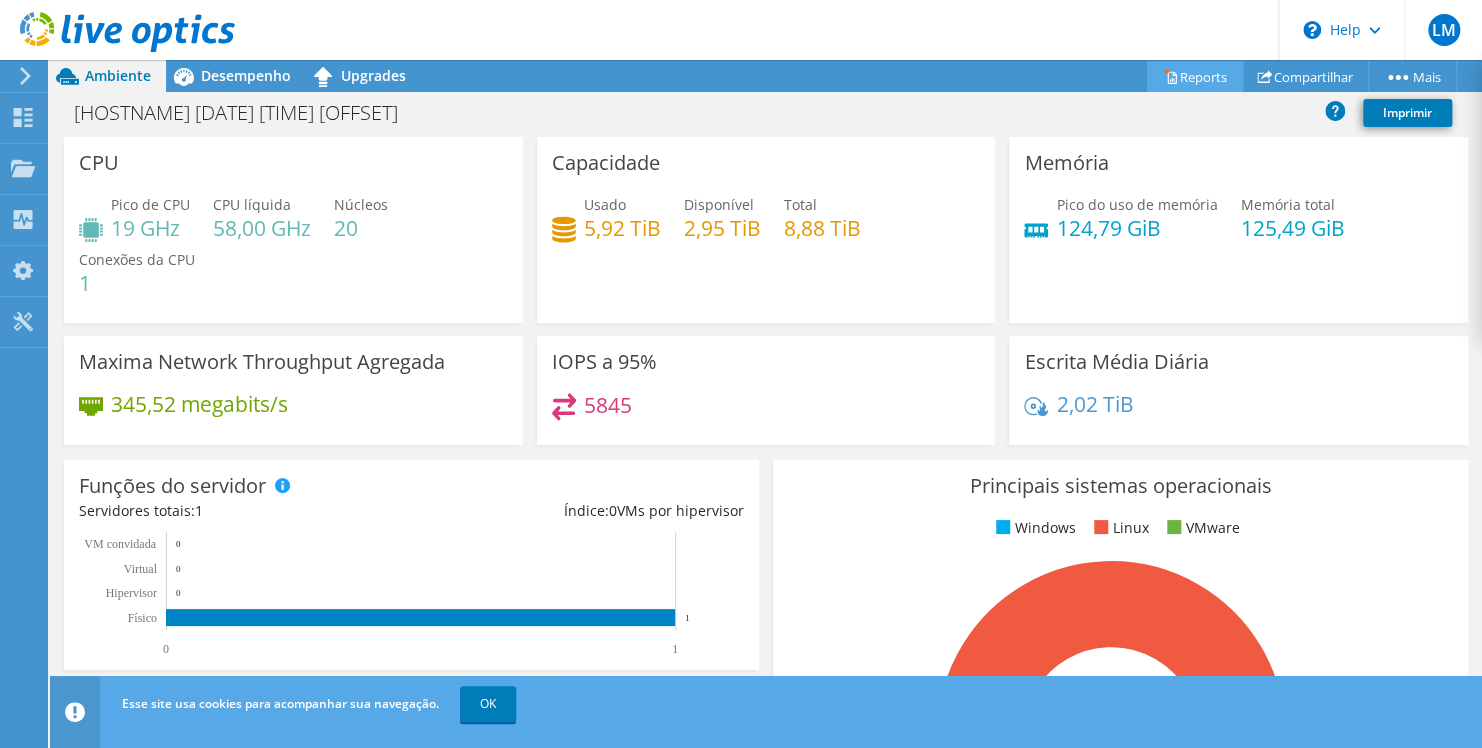 click on "Reports" at bounding box center [1195, 76] 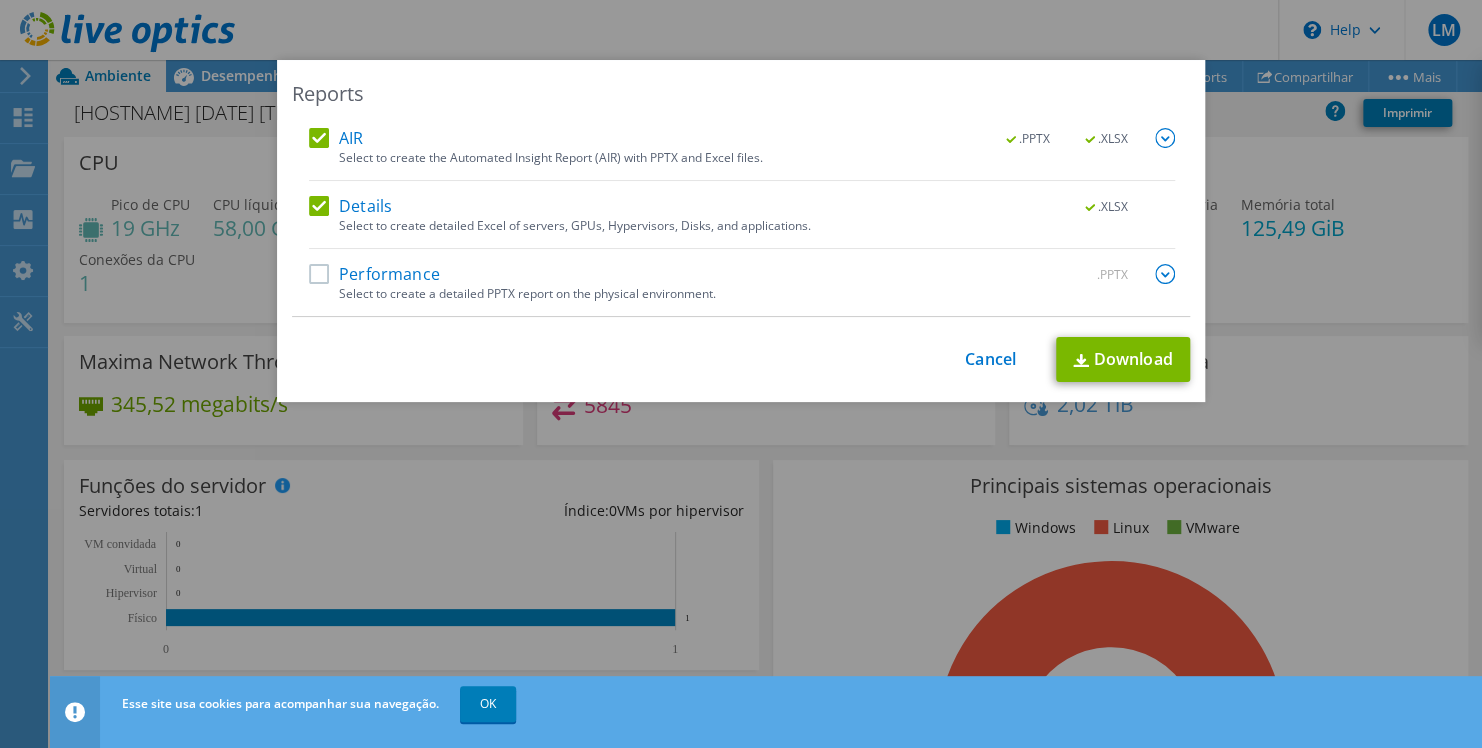 click at bounding box center (1165, 274) 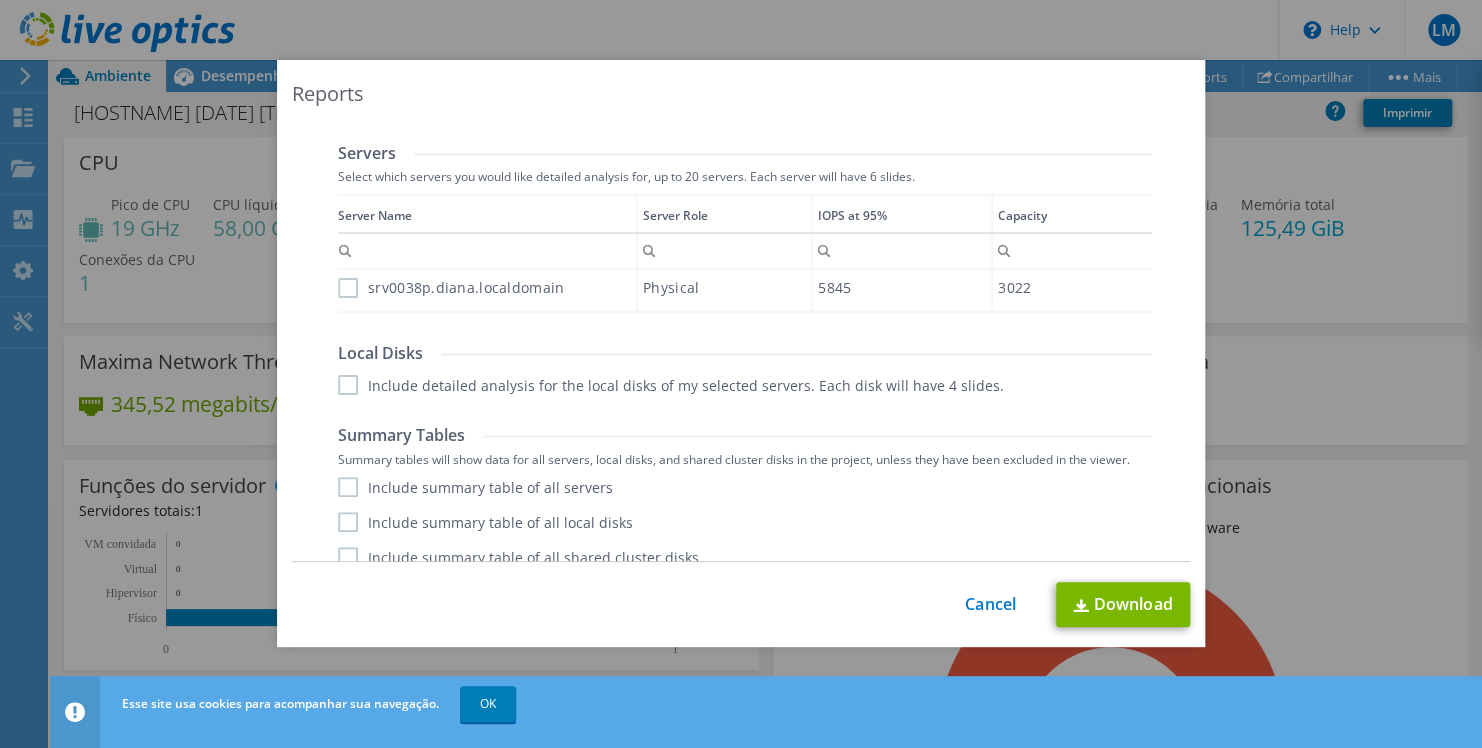 scroll, scrollTop: 500, scrollLeft: 0, axis: vertical 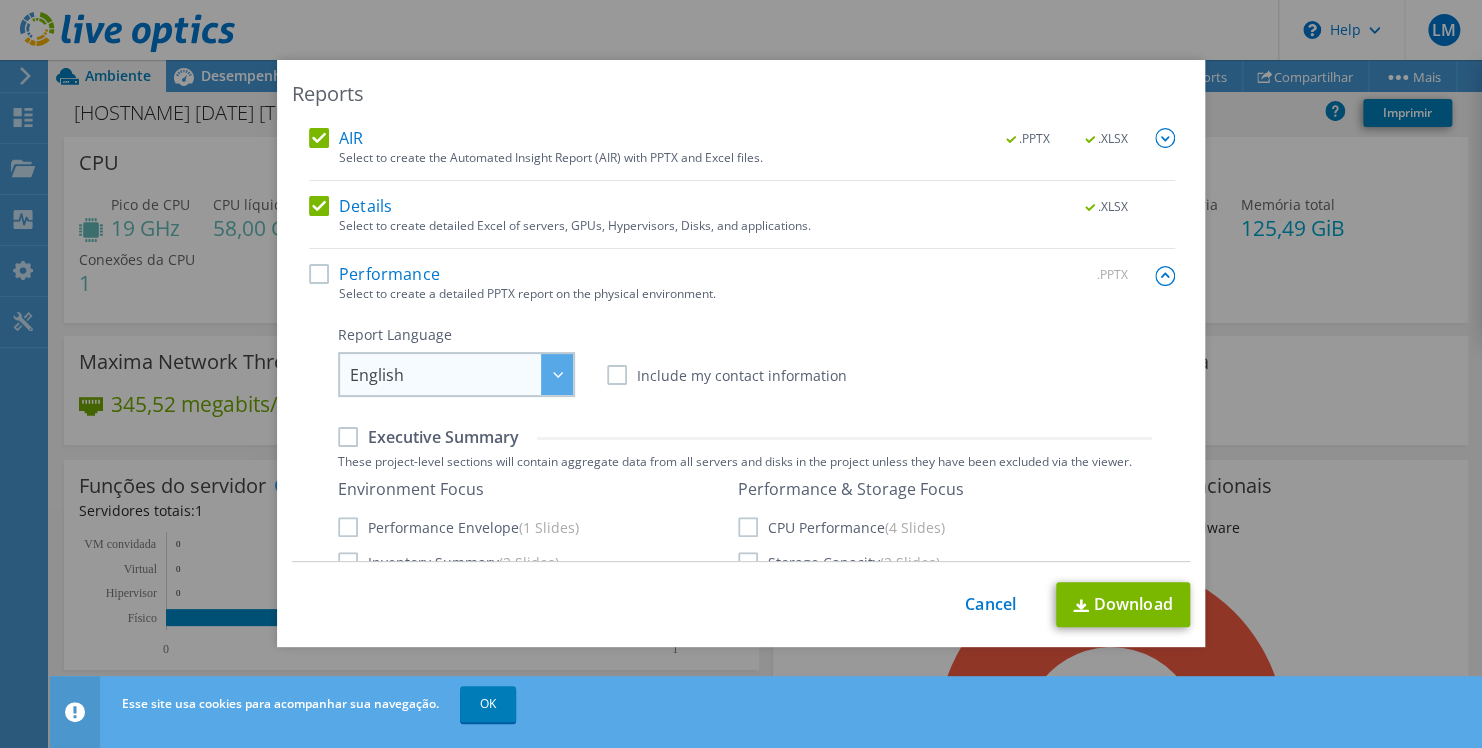 click at bounding box center [557, 374] 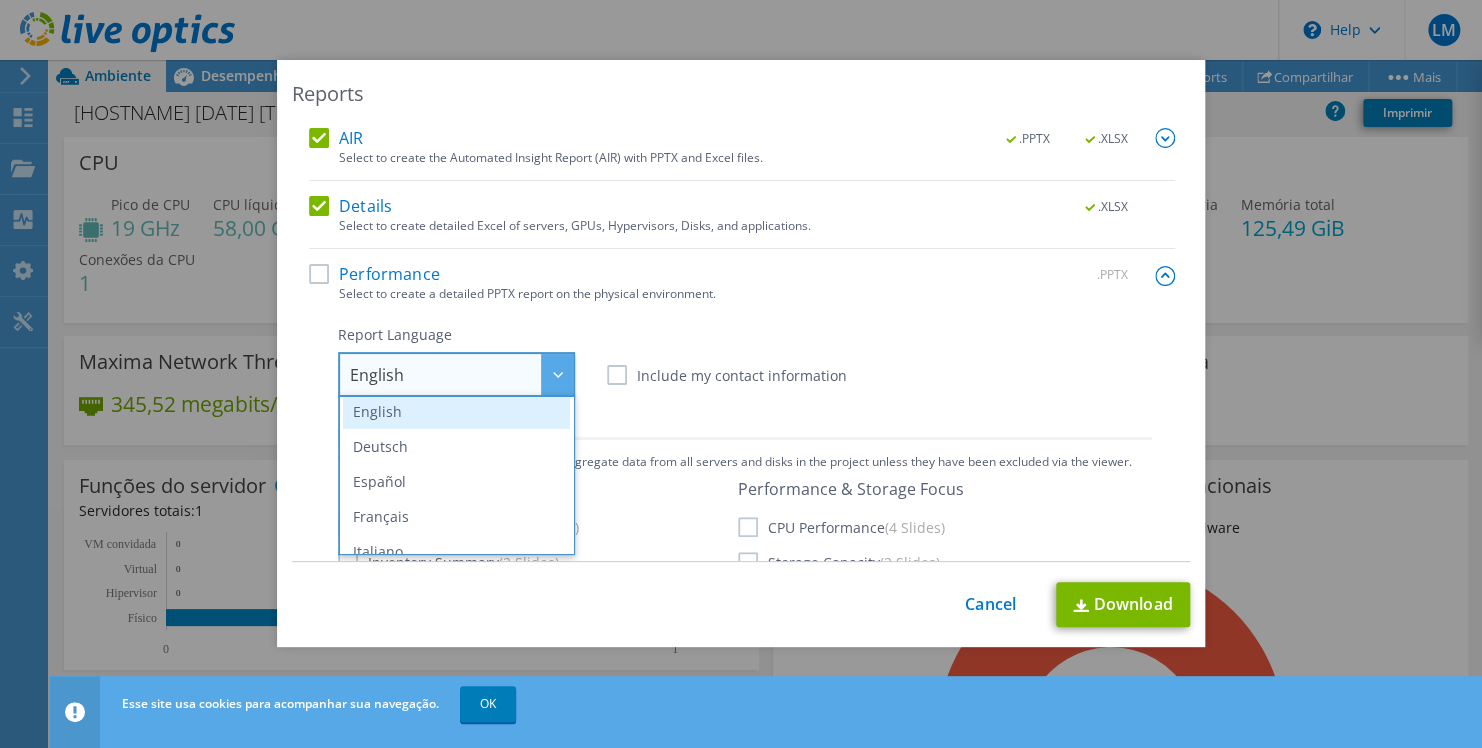 scroll, scrollTop: 0, scrollLeft: 0, axis: both 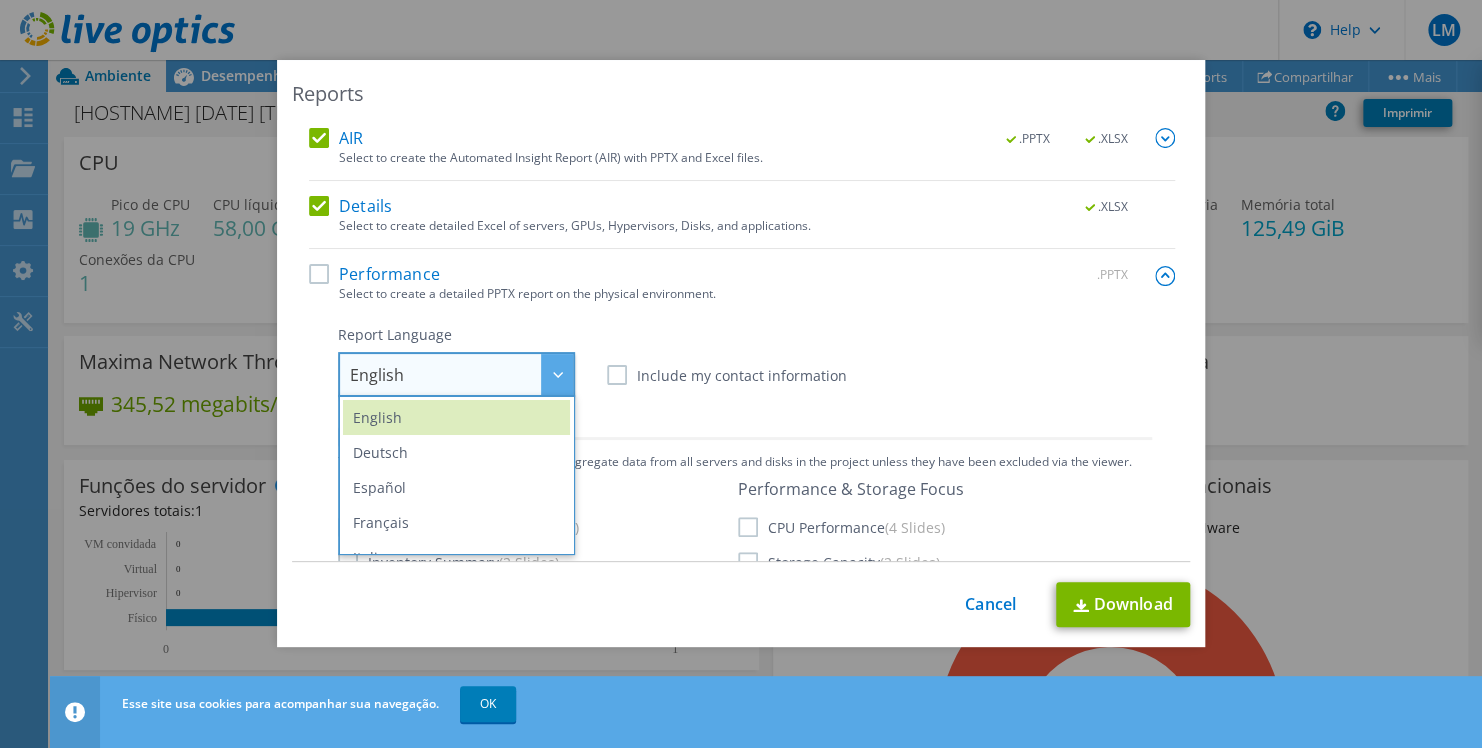 click on "Performance
.PPTX
Select to create a detailed PPTX report on the physical environment.
Report Language
English
Deutsch
Español
Français
Italiano
Polski
中文" at bounding box center [742, 671] 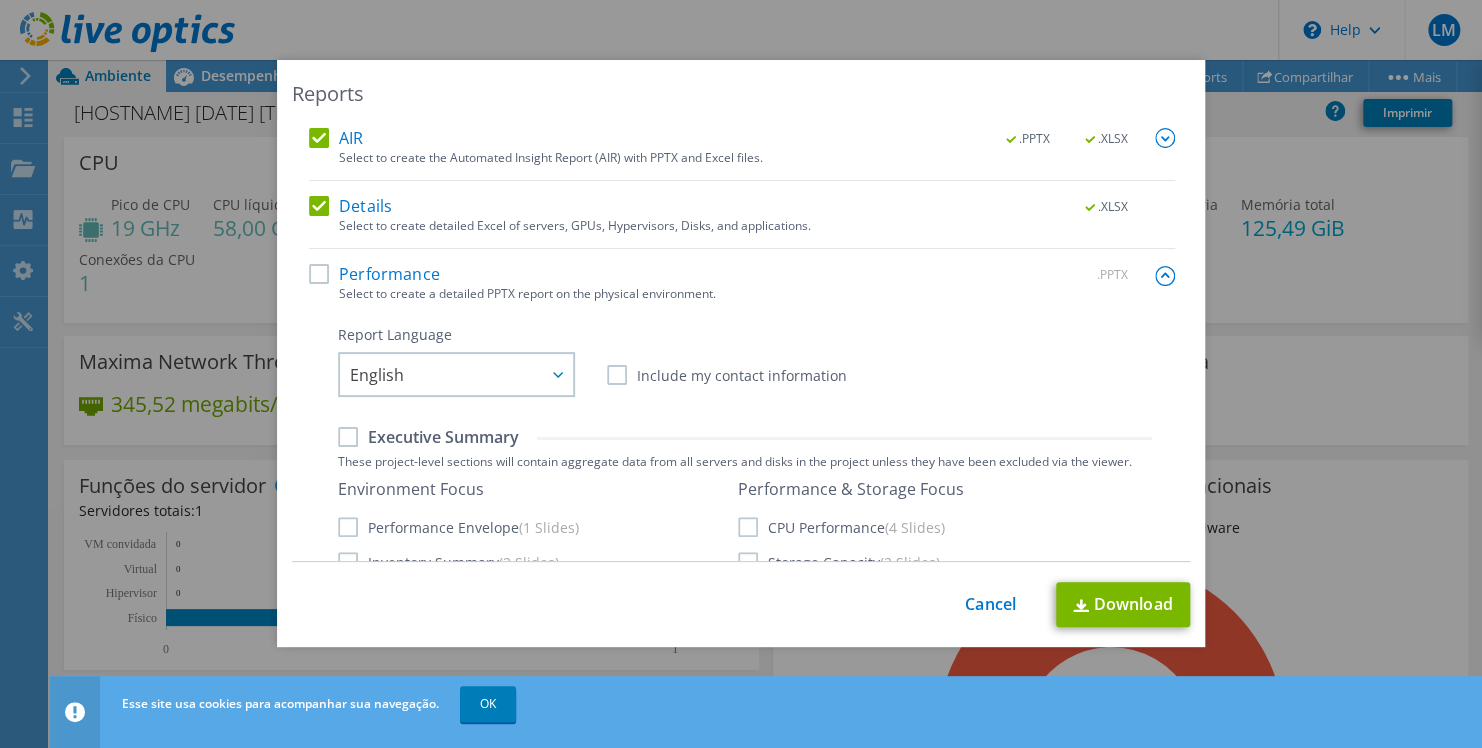 click on "Performance" at bounding box center (374, 274) 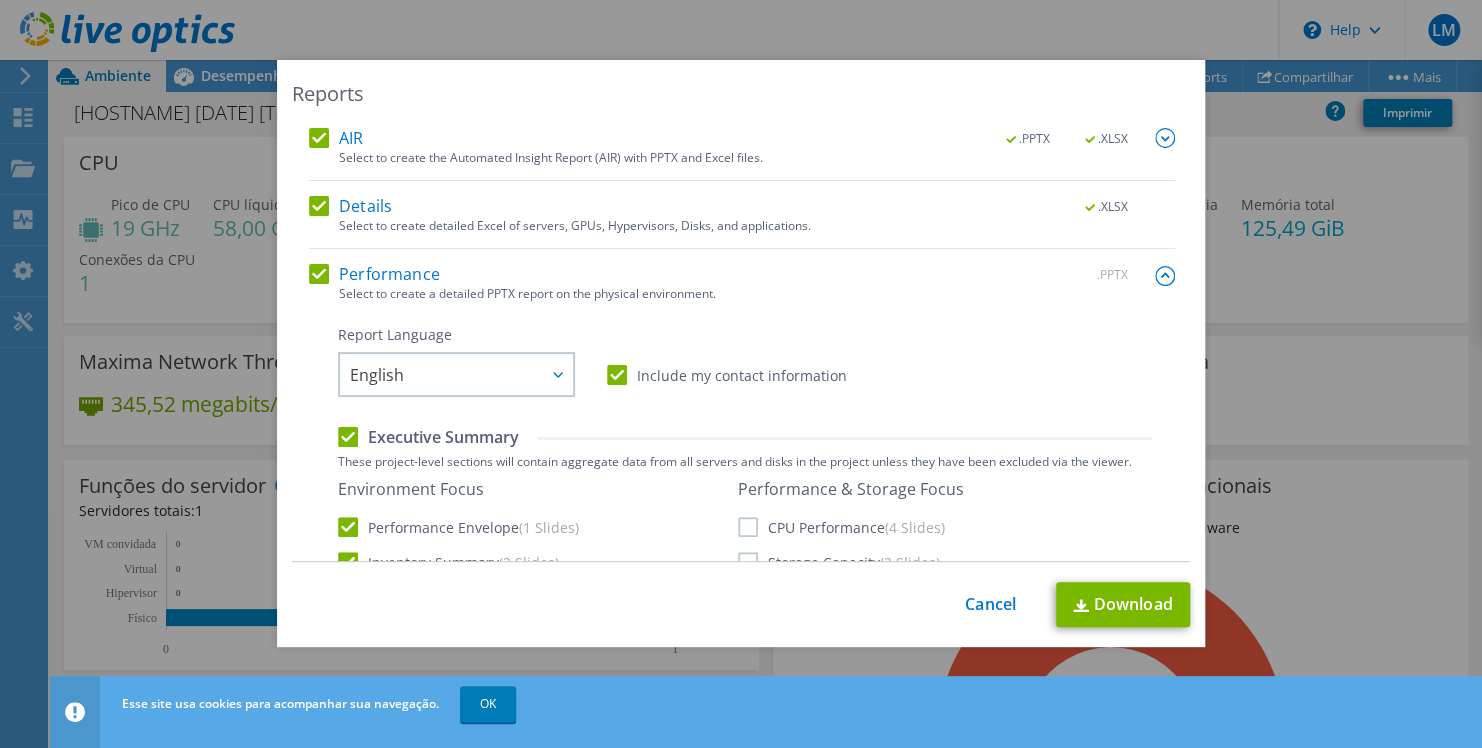 scroll, scrollTop: 0, scrollLeft: 0, axis: both 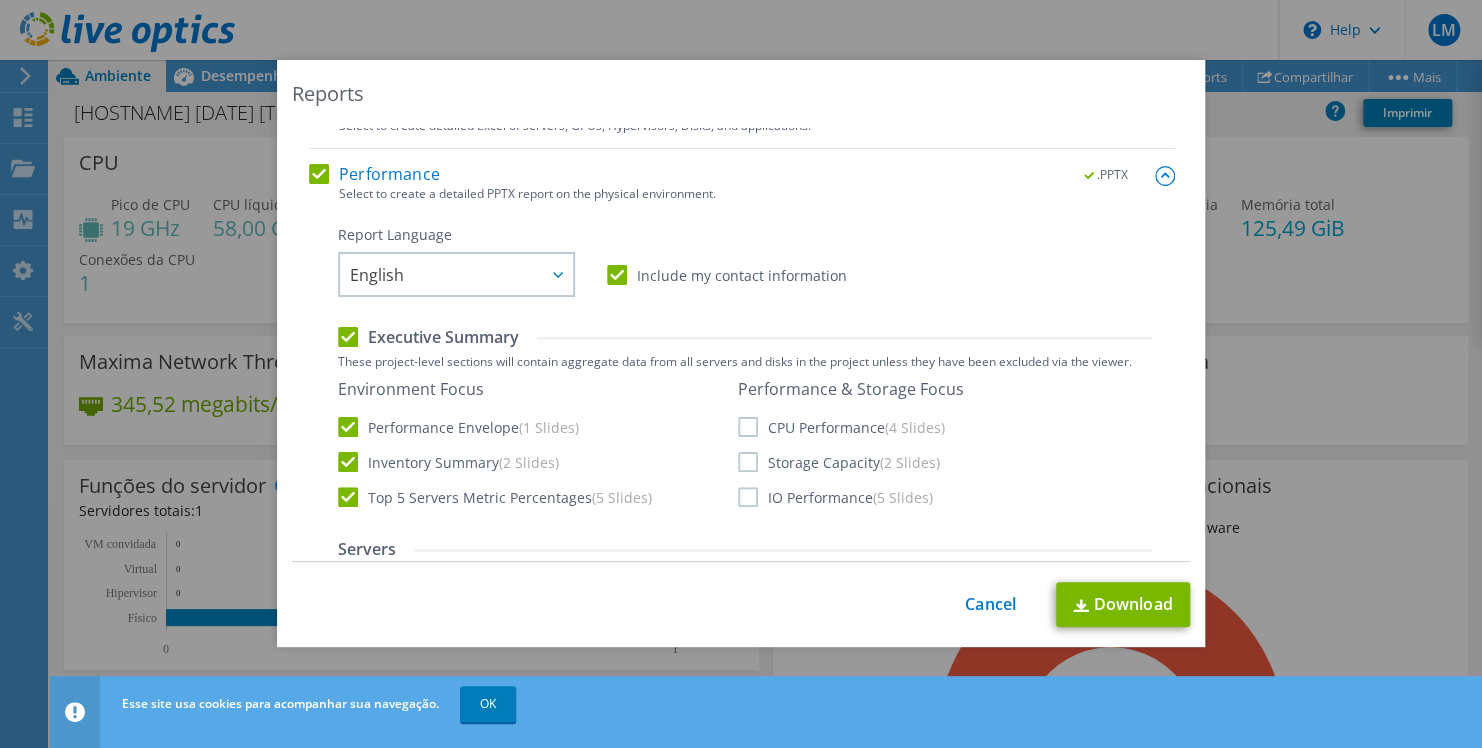 click on "CPU Performance  (4 Slides)" at bounding box center [841, 427] 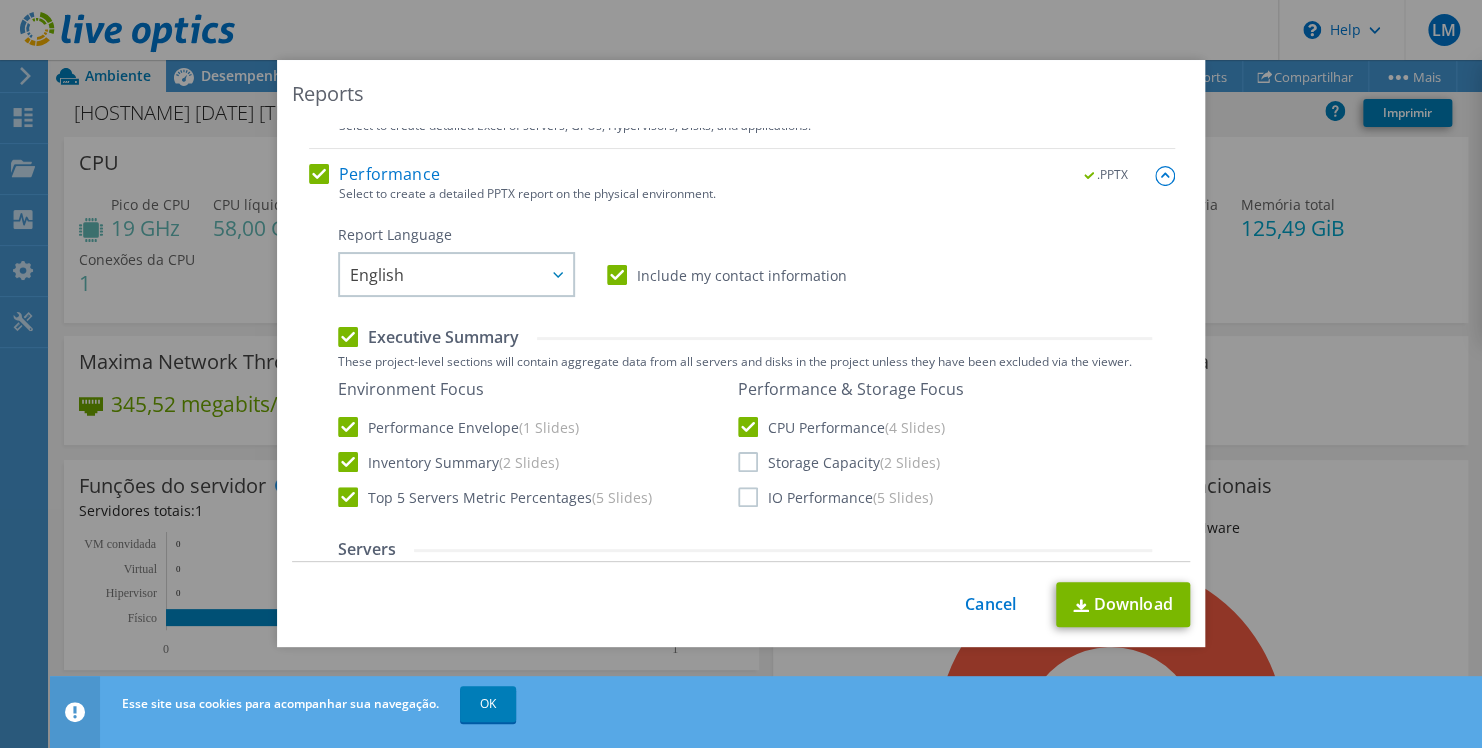 click on "Storage Capacity  (2 Slides)" at bounding box center [839, 462] 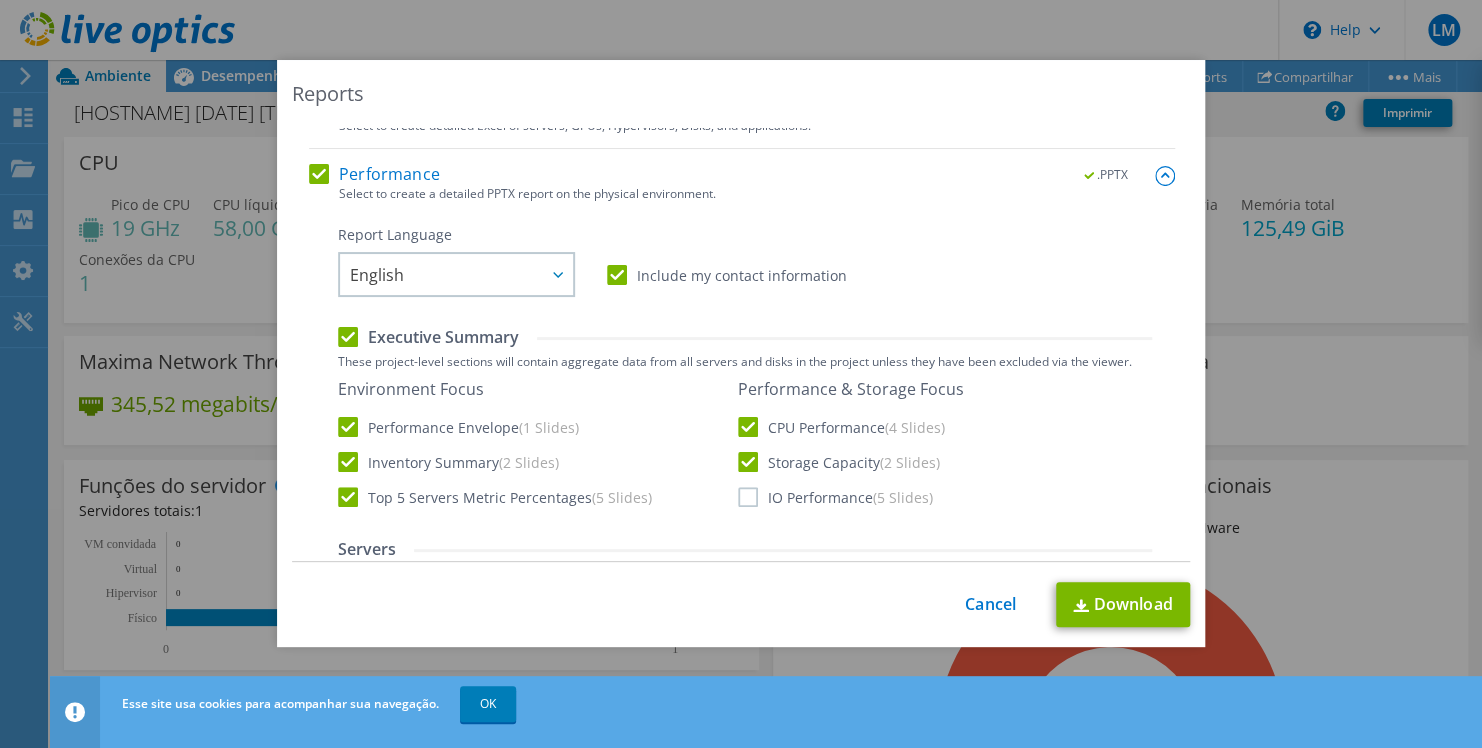 click on "IO Performance  (5 Slides)" at bounding box center (835, 497) 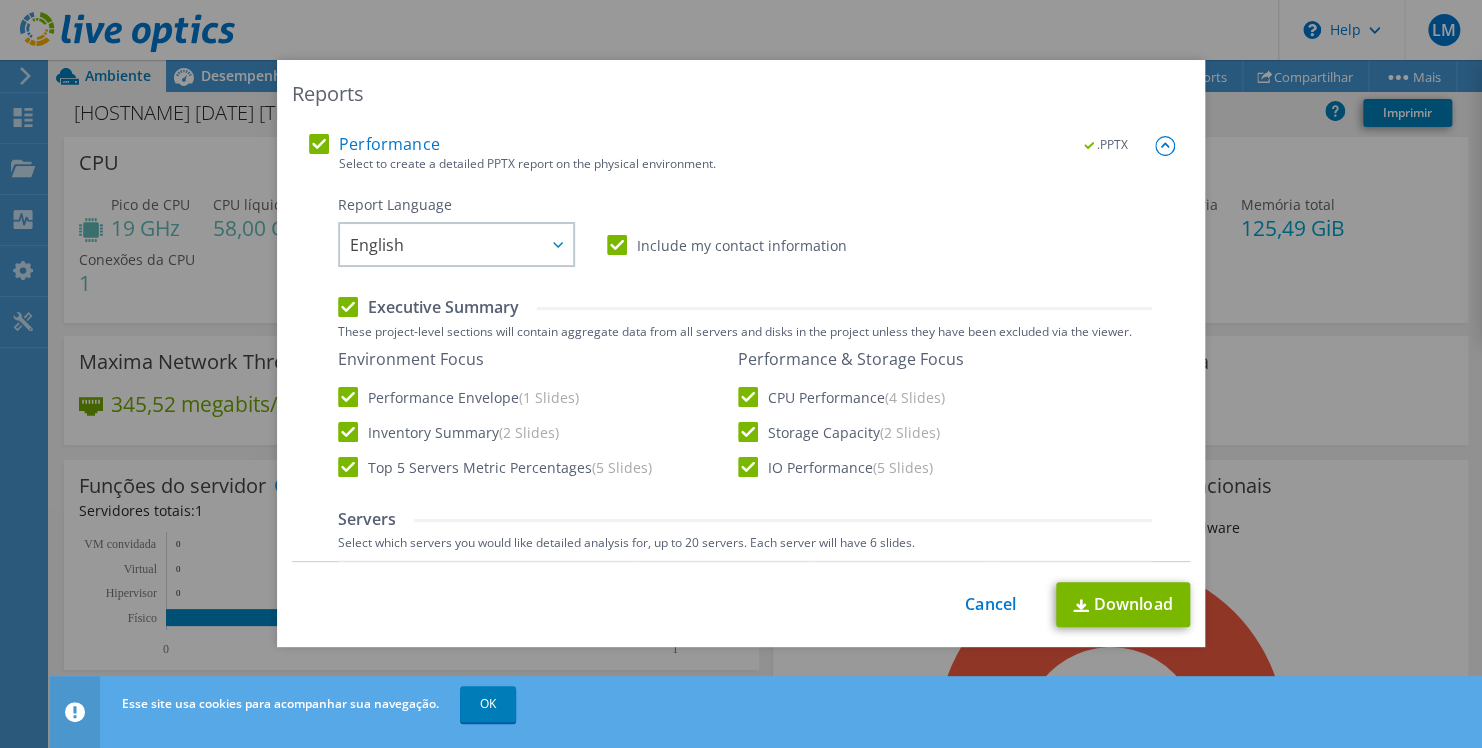 scroll, scrollTop: 500, scrollLeft: 0, axis: vertical 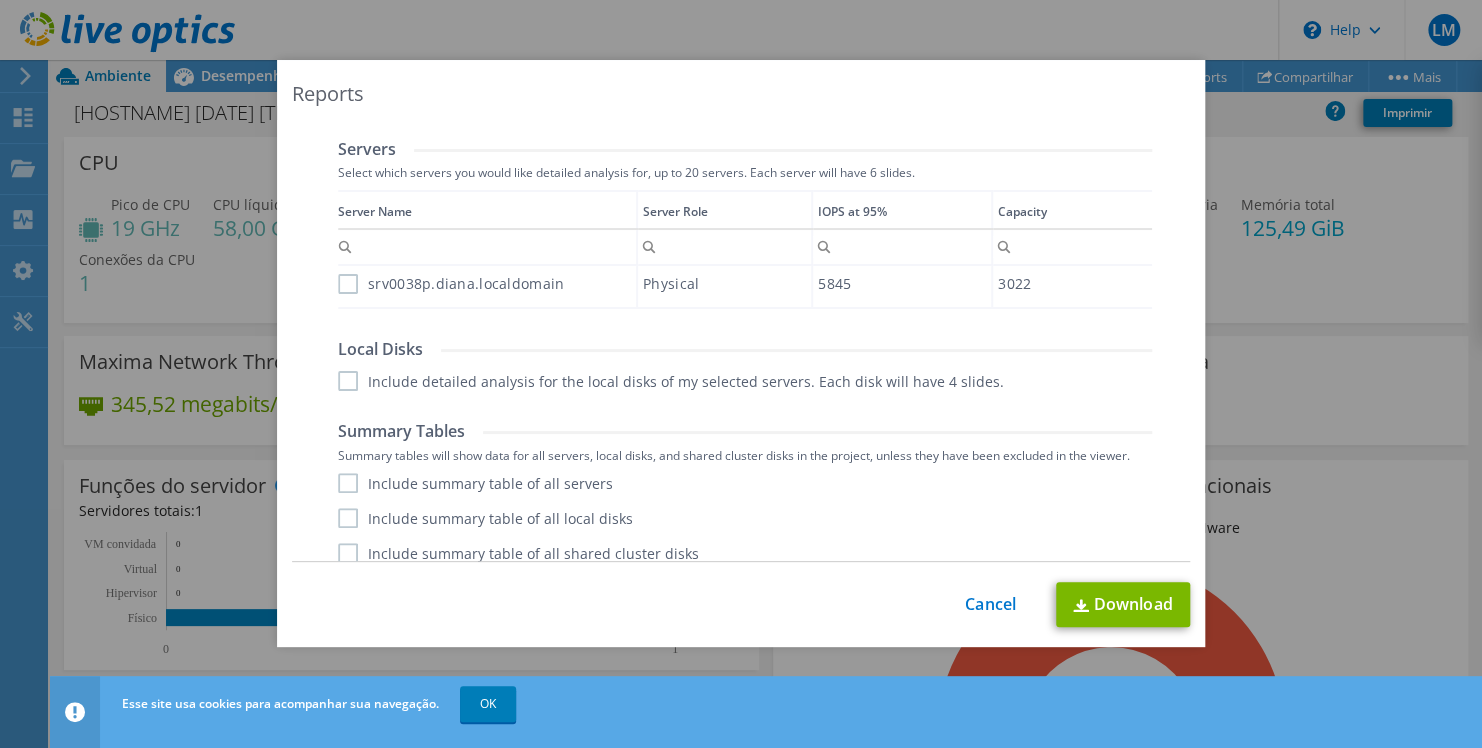 click on "srv0038p.diana.localdomain" at bounding box center (451, 284) 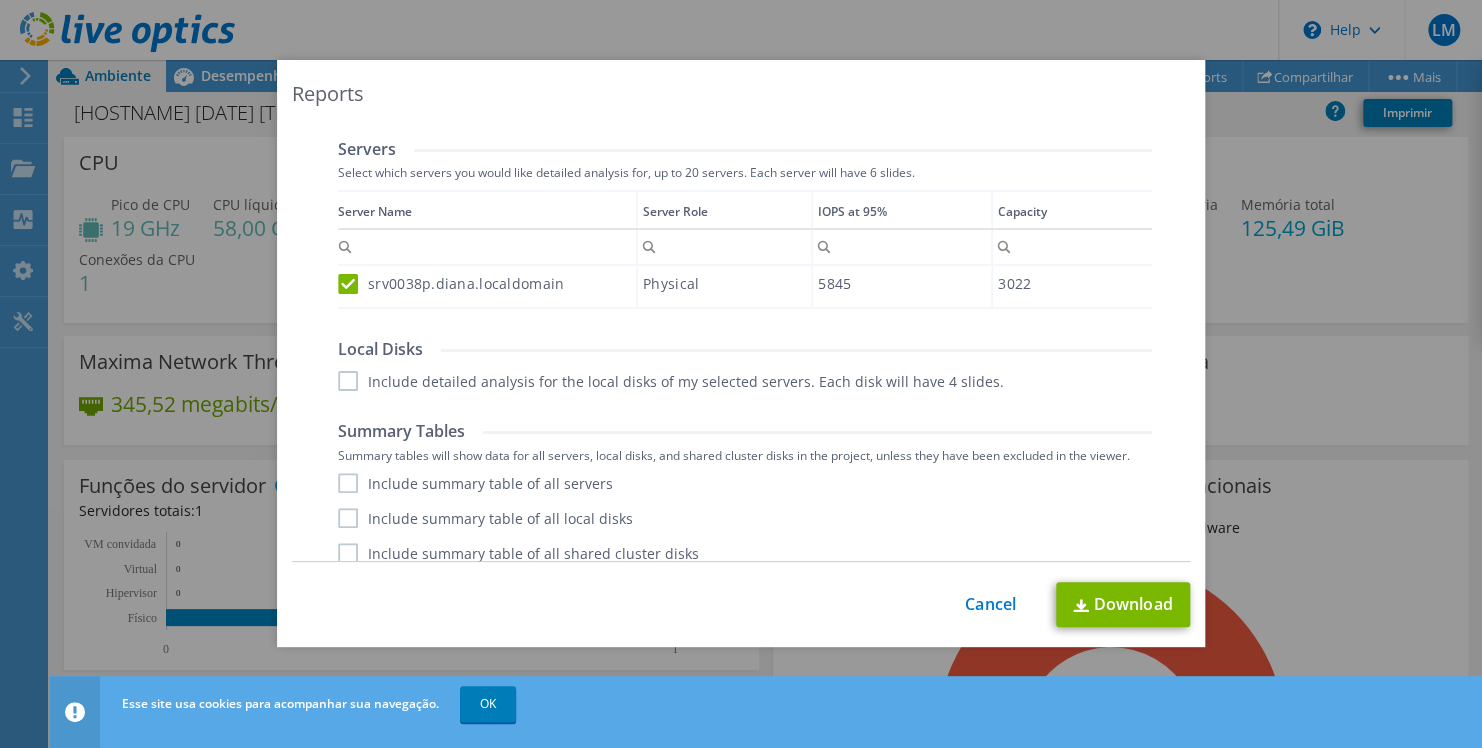 click on "Include detailed analysis for the local disks of my selected servers. Each disk will have 4 slides." at bounding box center [671, 381] 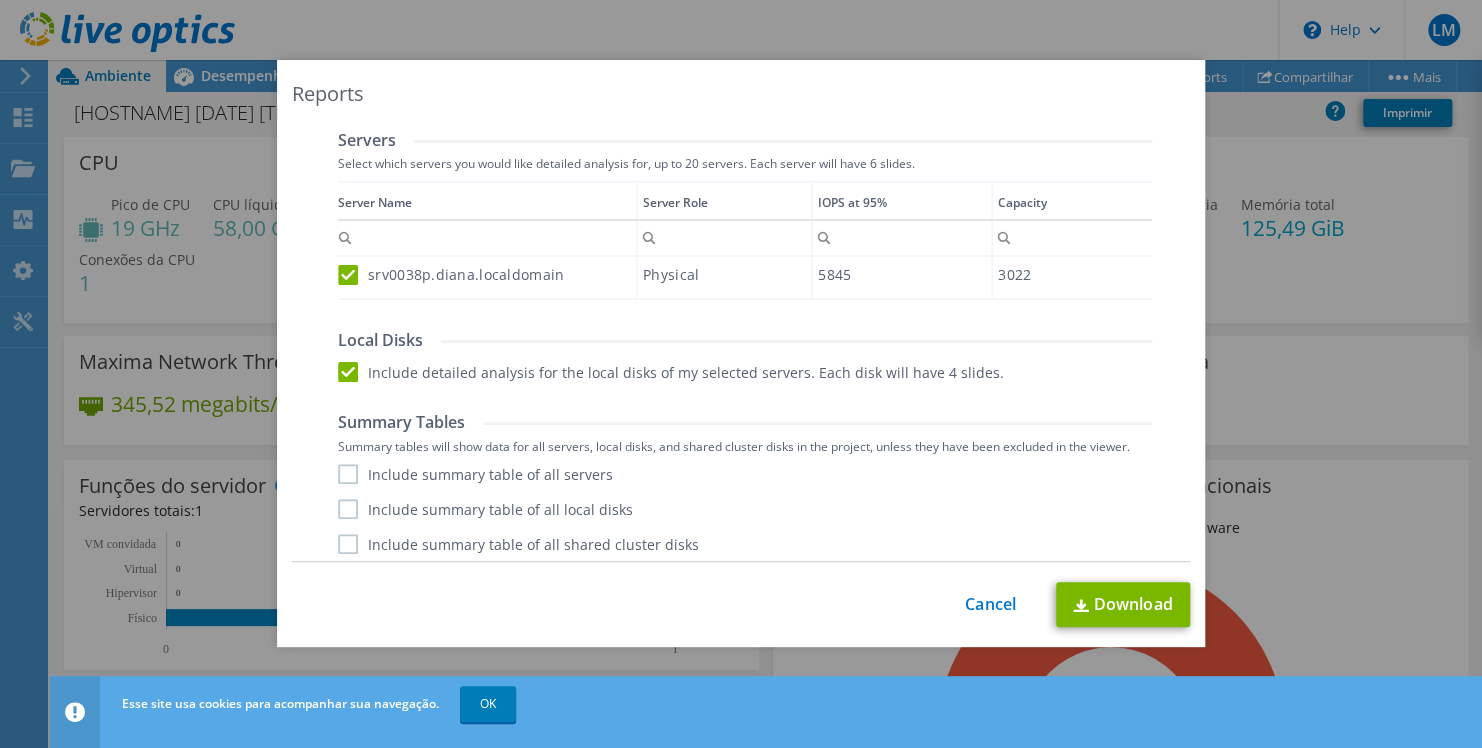 scroll, scrollTop: 516, scrollLeft: 0, axis: vertical 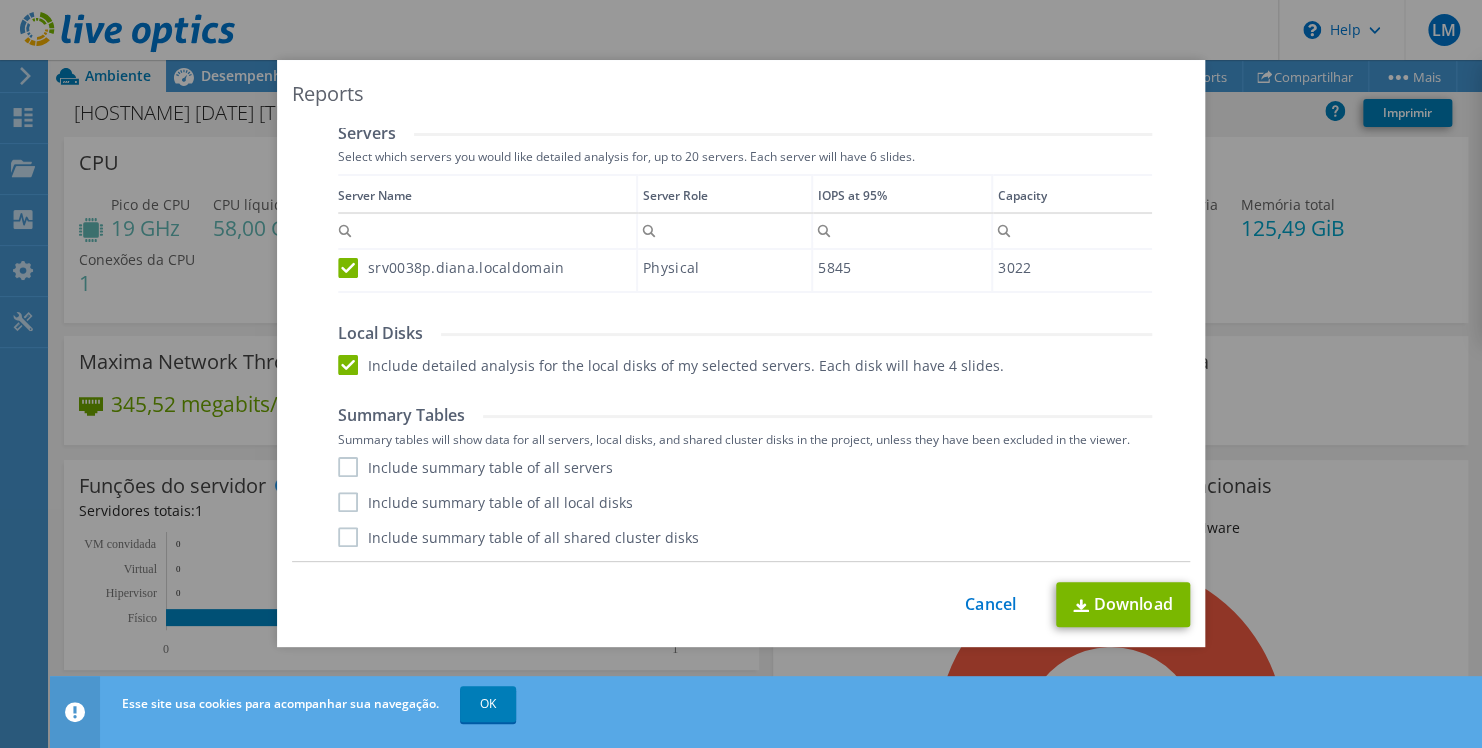 click on "Include summary table of all servers" at bounding box center (475, 467) 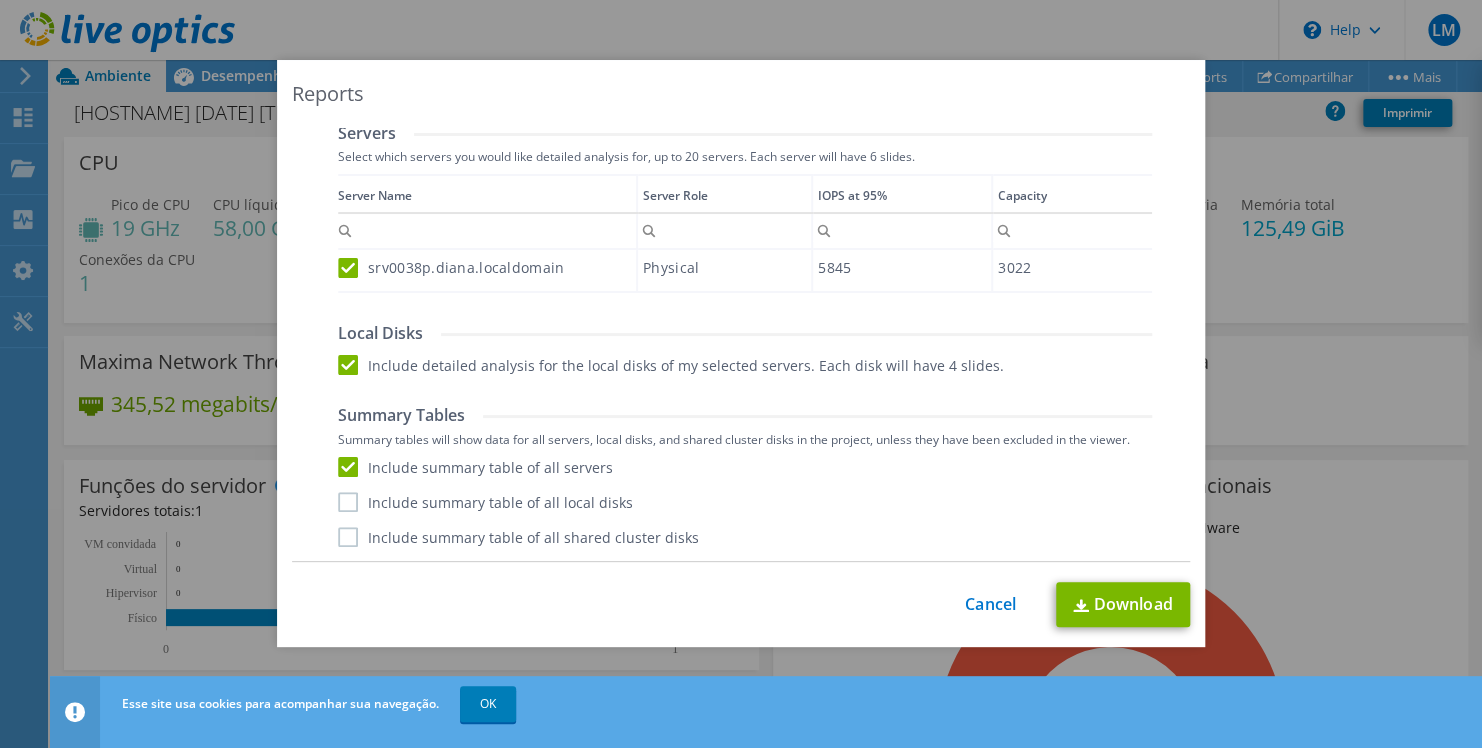 click on "Include summary table of all local disks" at bounding box center [485, 502] 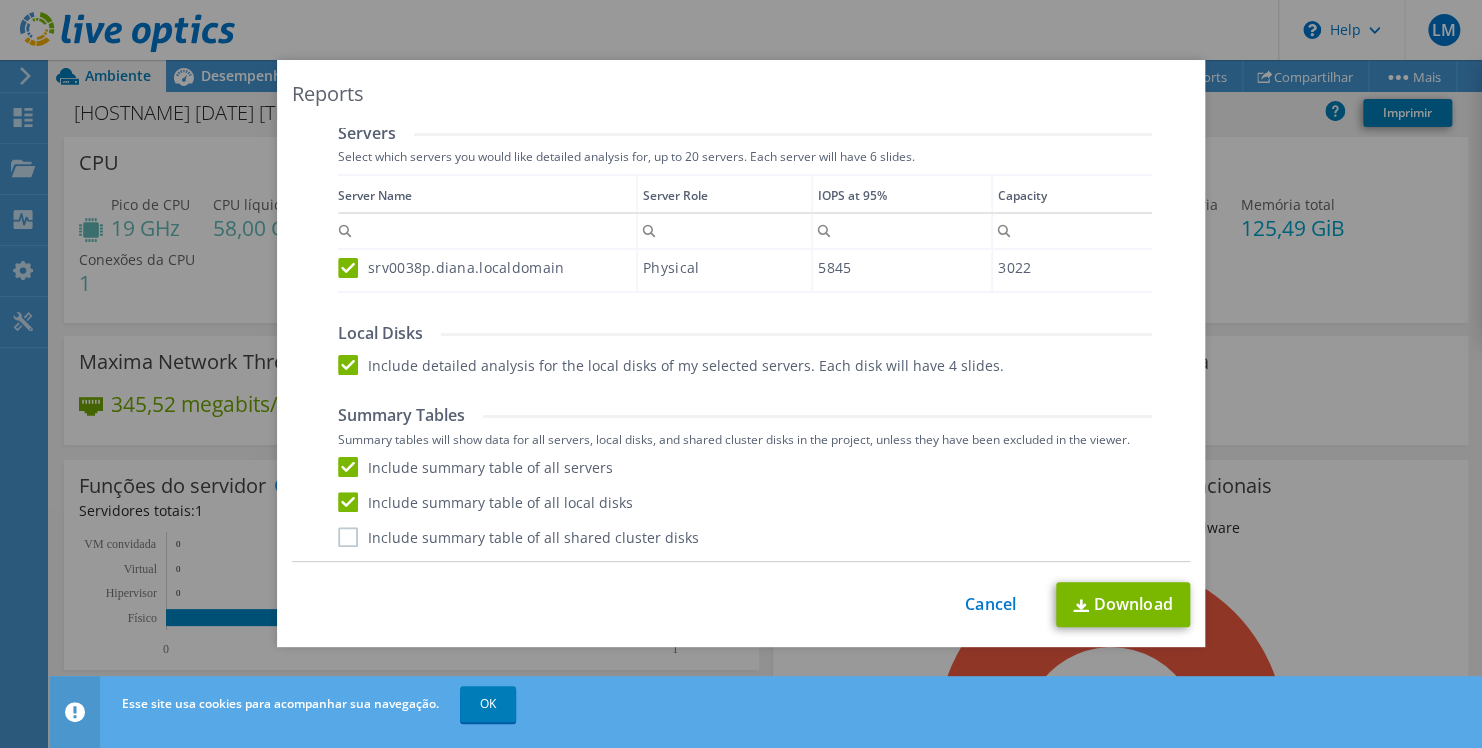 click on "Include summary table of all shared cluster disks" at bounding box center (518, 537) 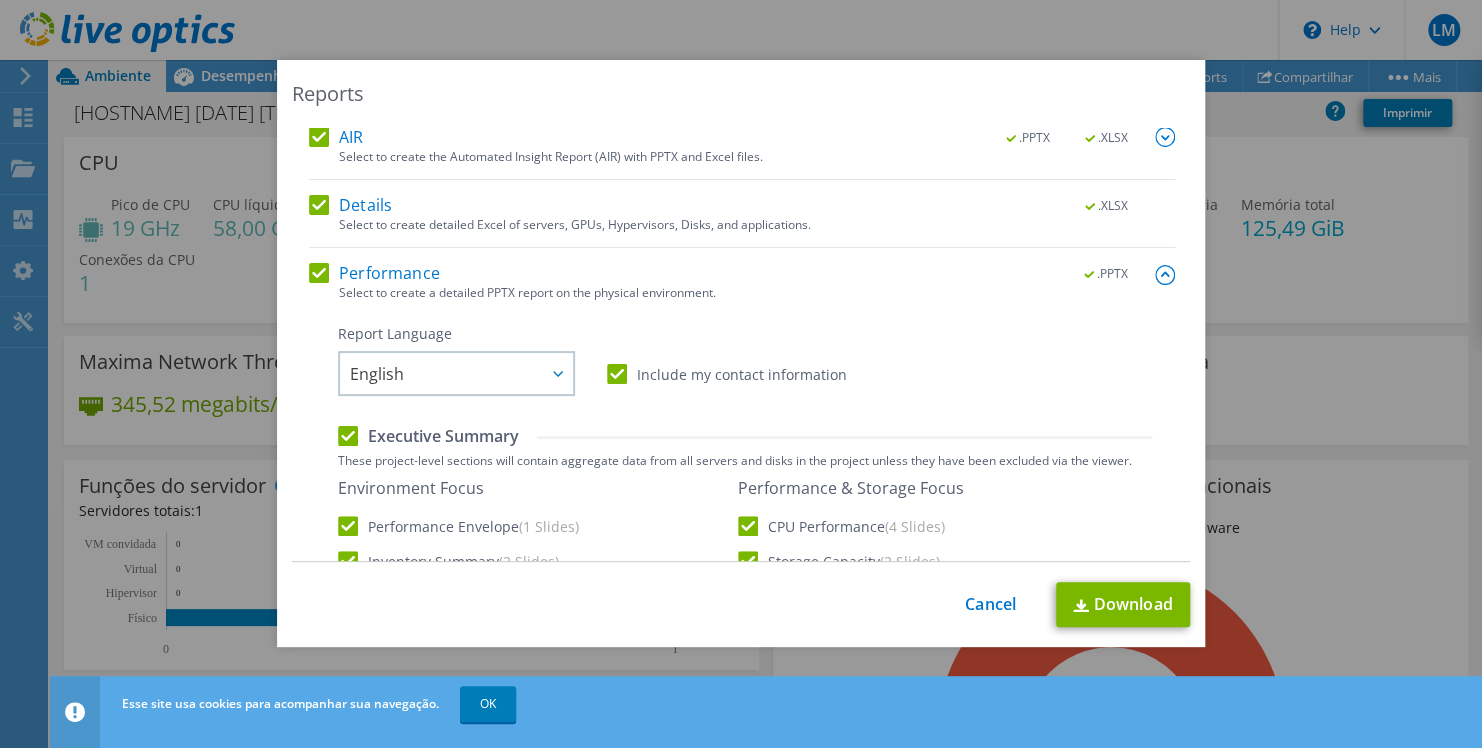 scroll, scrollTop: 0, scrollLeft: 0, axis: both 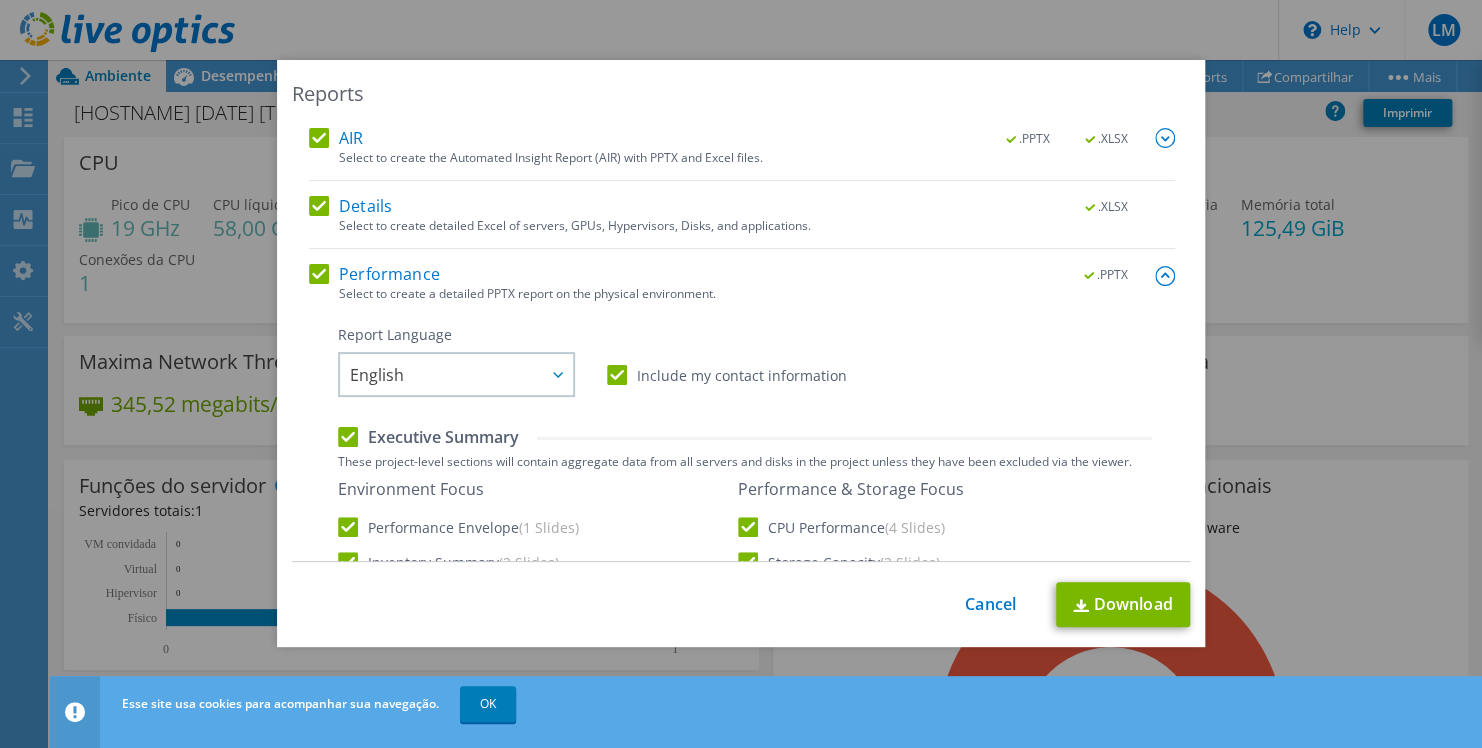 click at bounding box center (1165, 138) 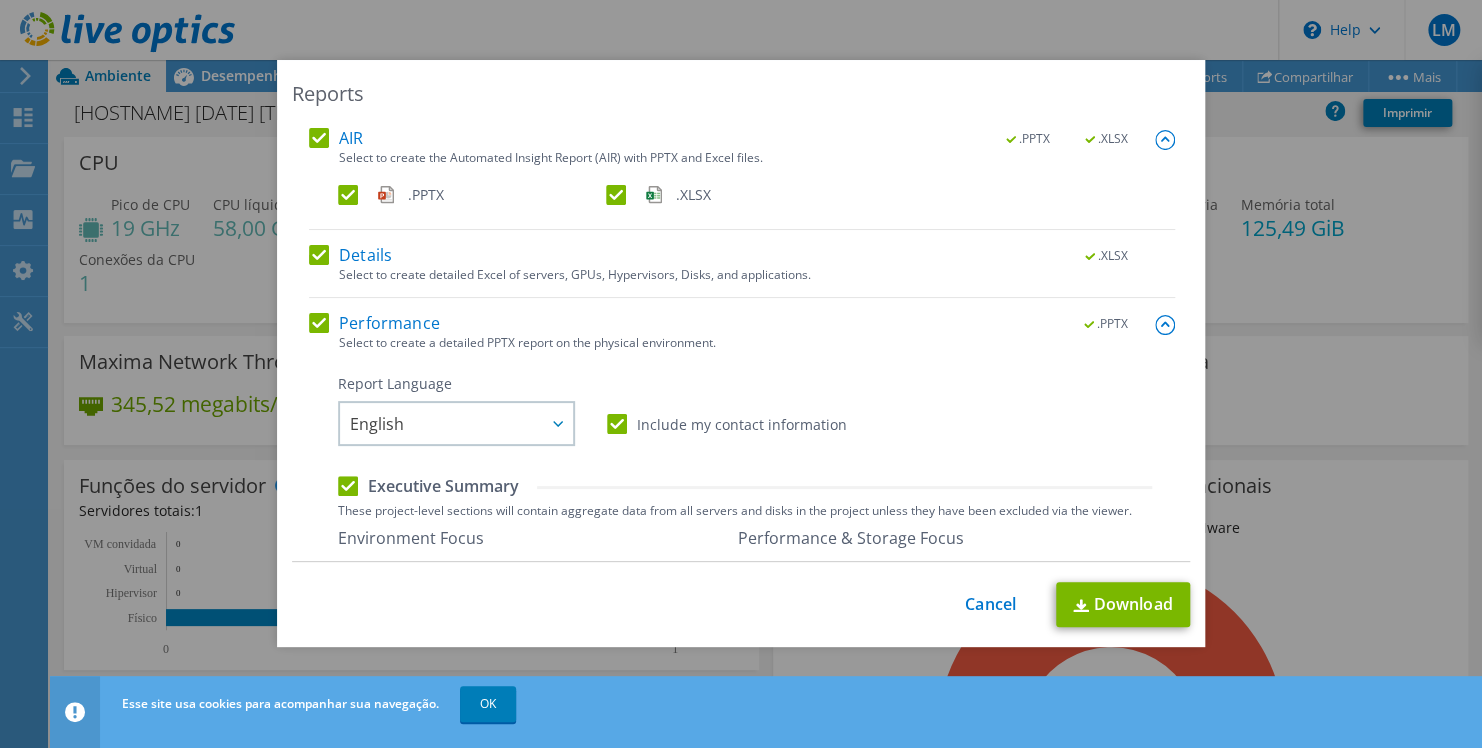 click at bounding box center (1165, 325) 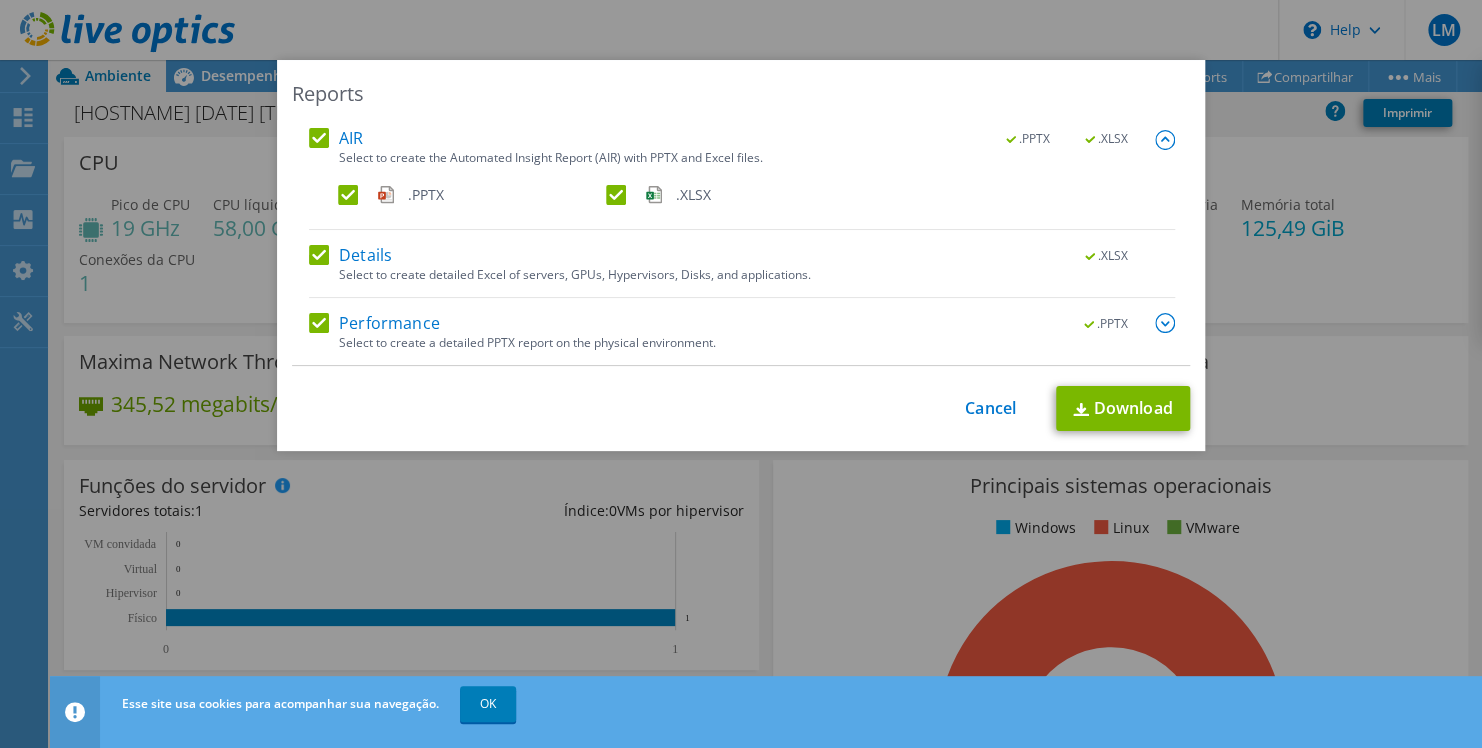 click at bounding box center (1165, 323) 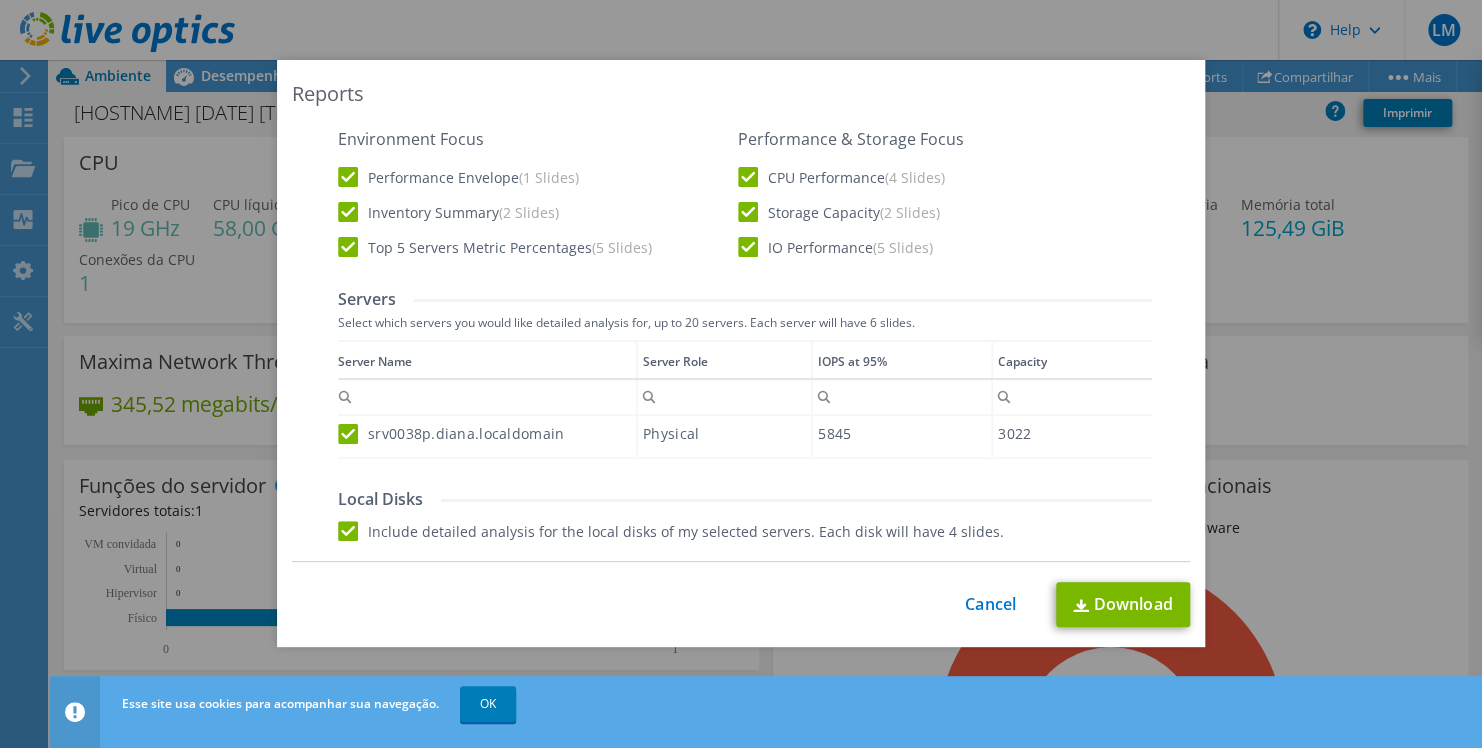 scroll, scrollTop: 500, scrollLeft: 0, axis: vertical 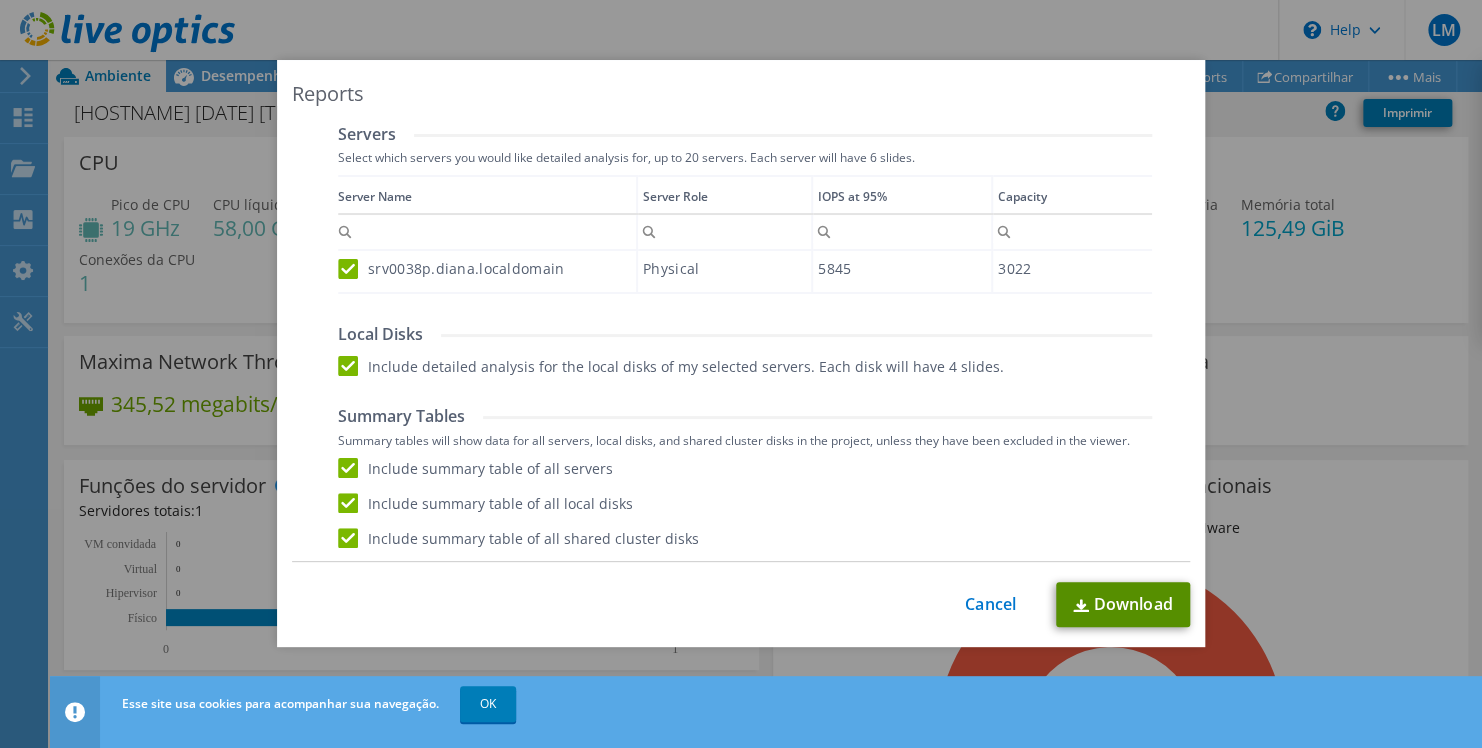 click on "Download" at bounding box center (1123, 604) 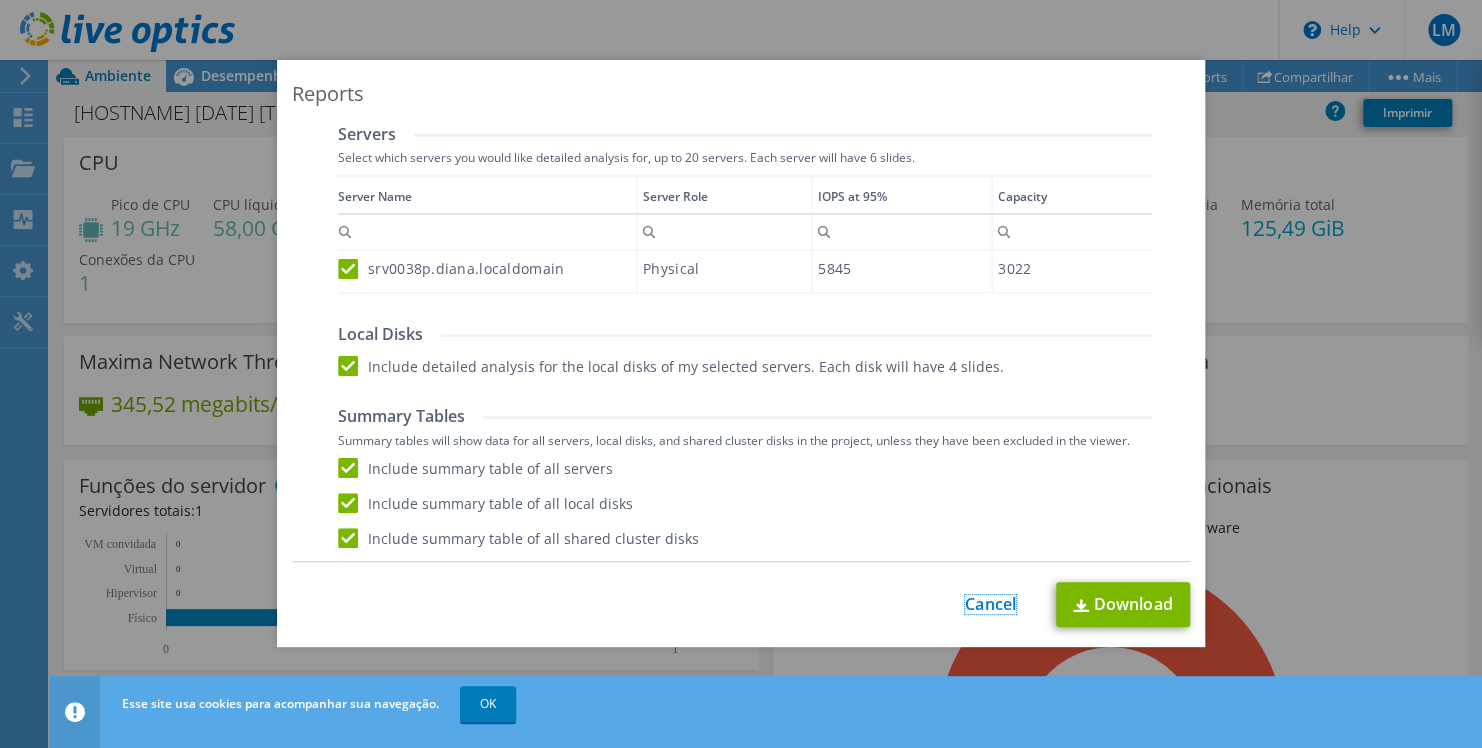 click on "Cancel" at bounding box center [990, 604] 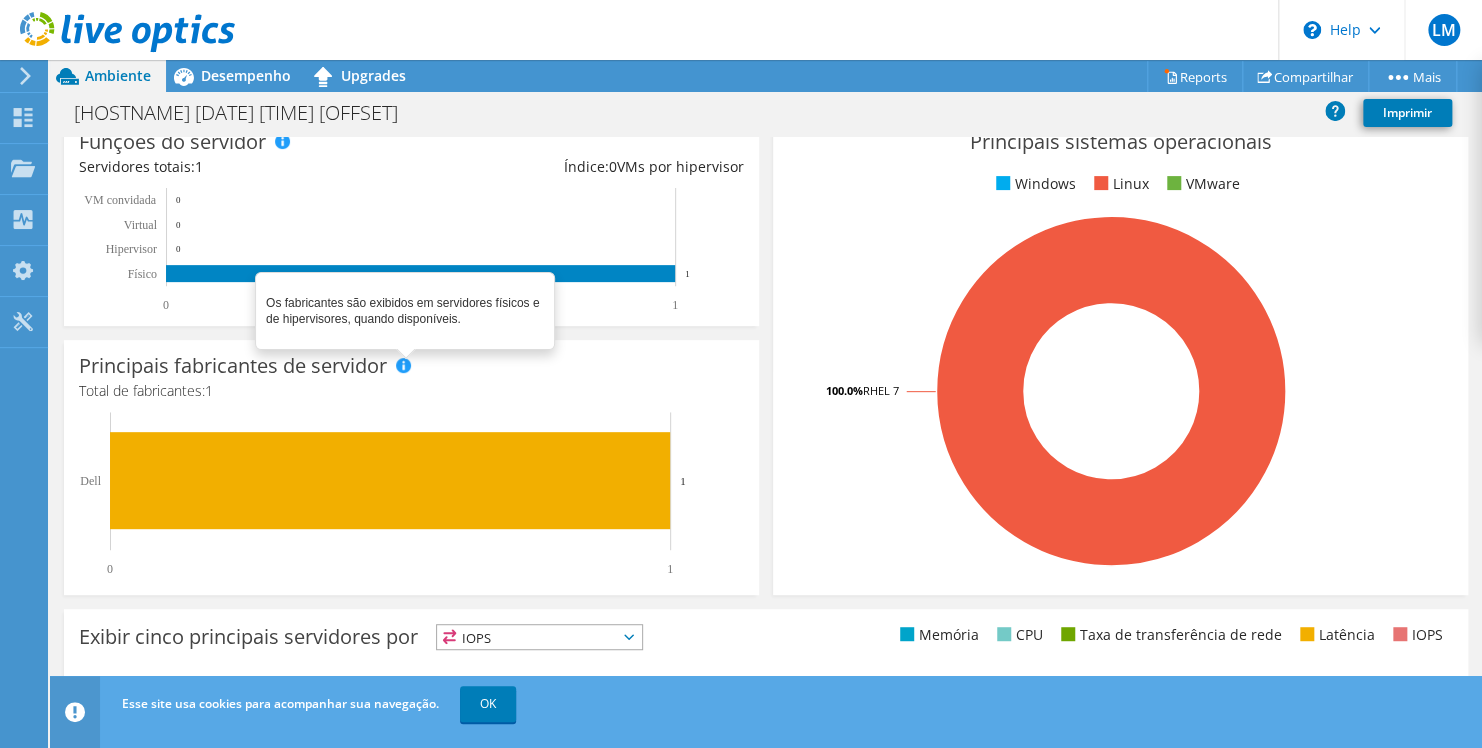 scroll, scrollTop: 340, scrollLeft: 0, axis: vertical 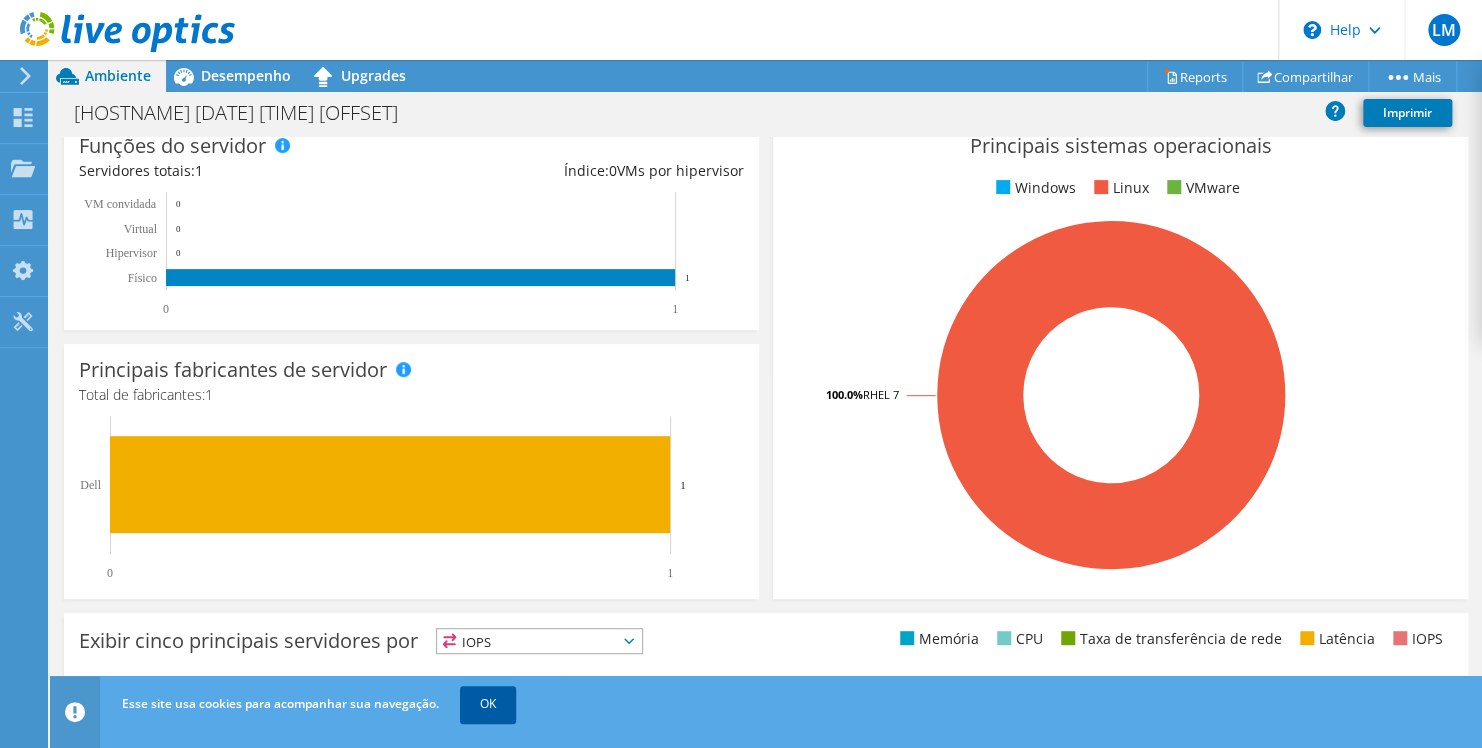 click on "OK" at bounding box center [488, 704] 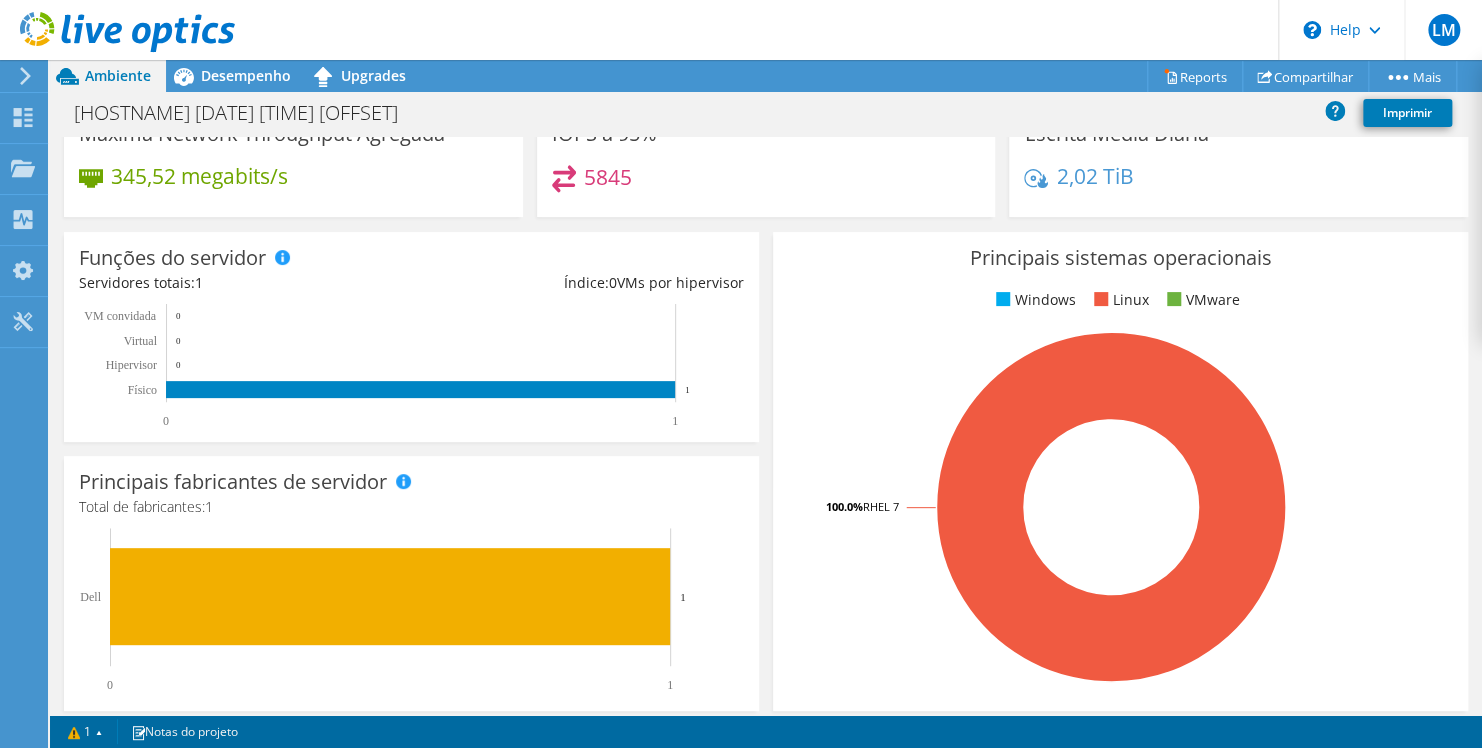 scroll, scrollTop: 40, scrollLeft: 0, axis: vertical 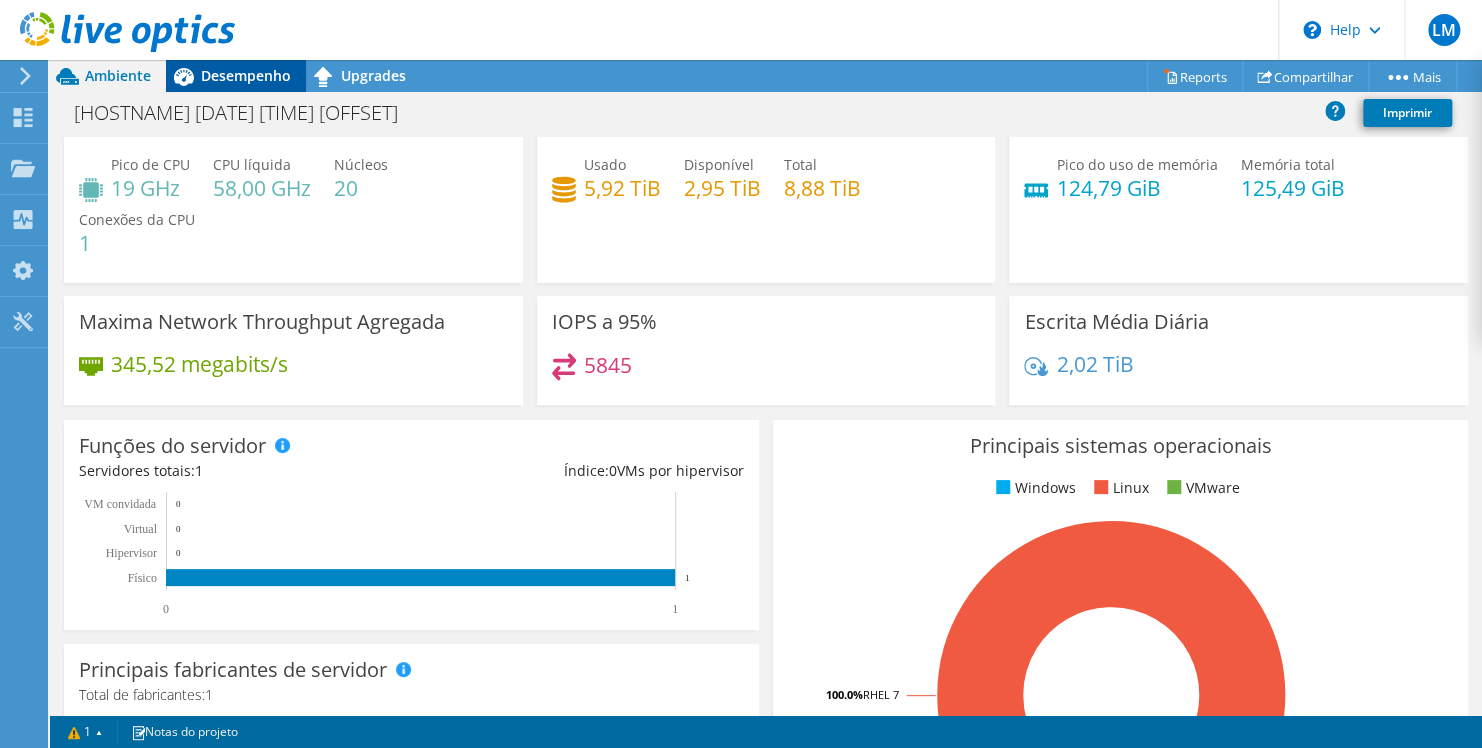 click on "Desempenho" at bounding box center (246, 75) 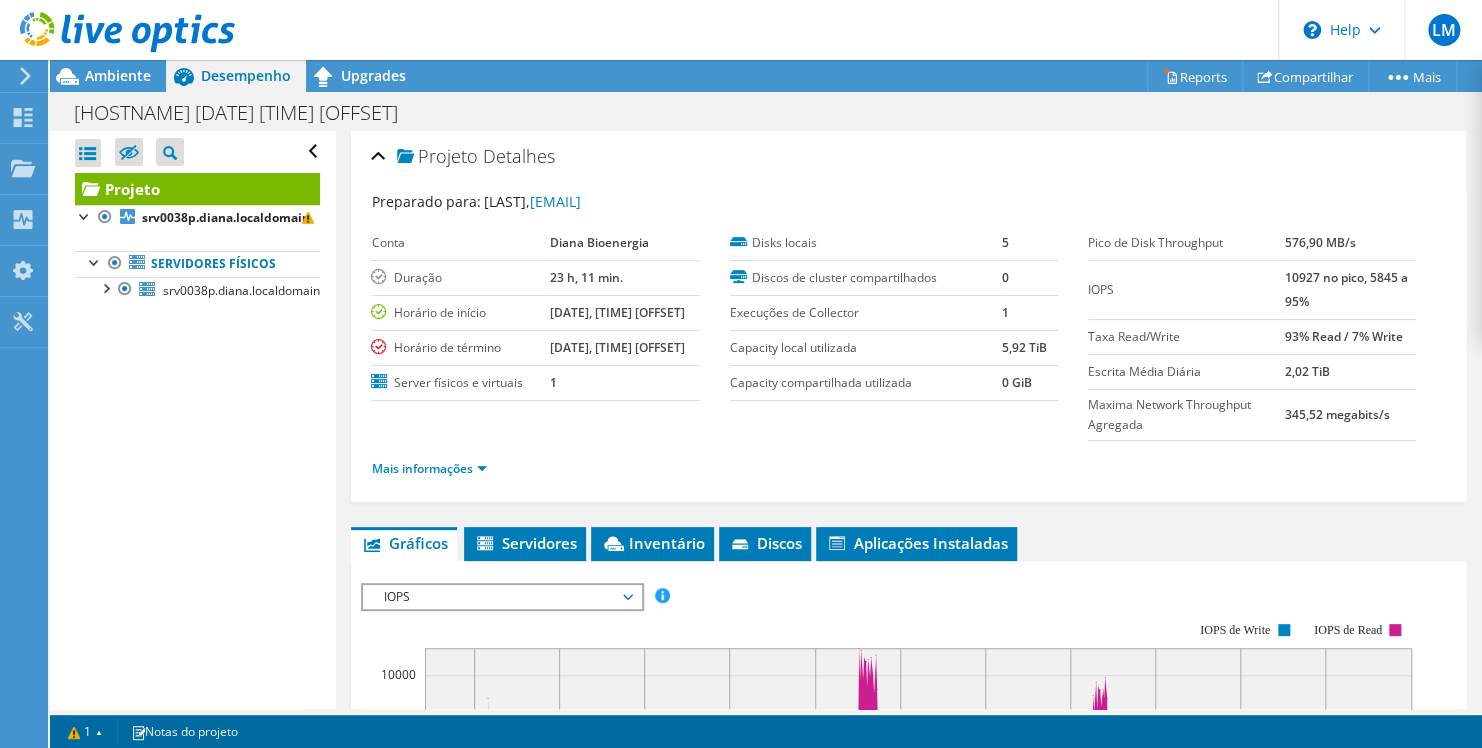 scroll, scrollTop: 0, scrollLeft: 0, axis: both 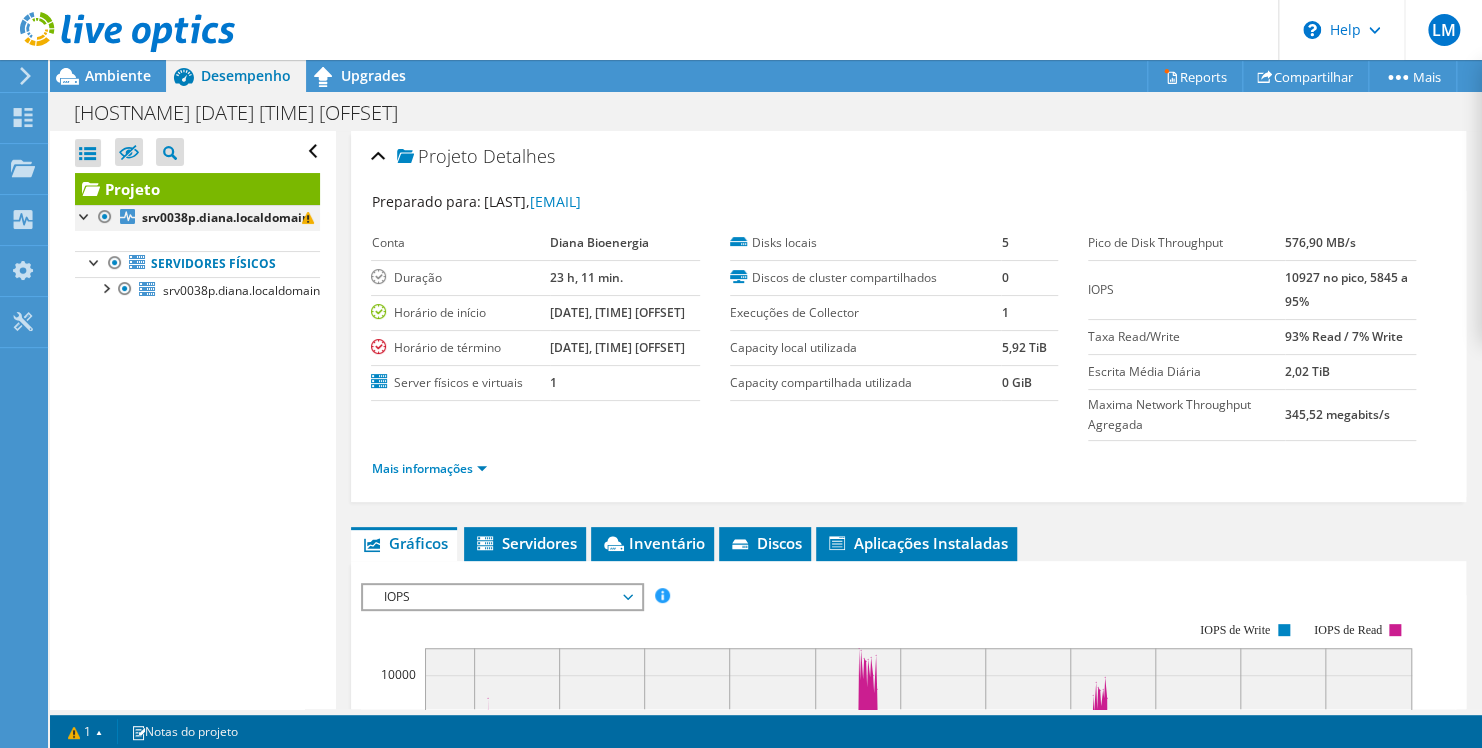 click at bounding box center (85, 215) 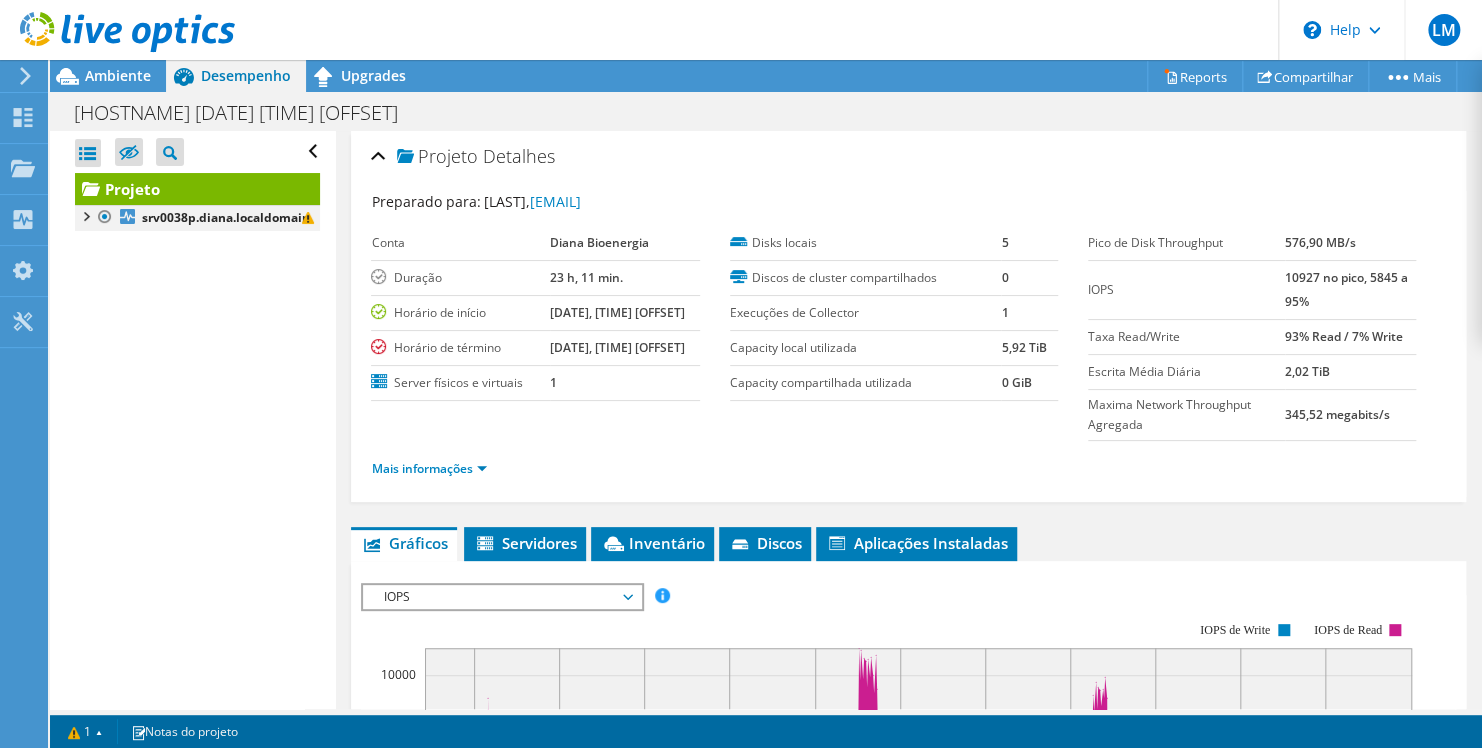 click at bounding box center [85, 215] 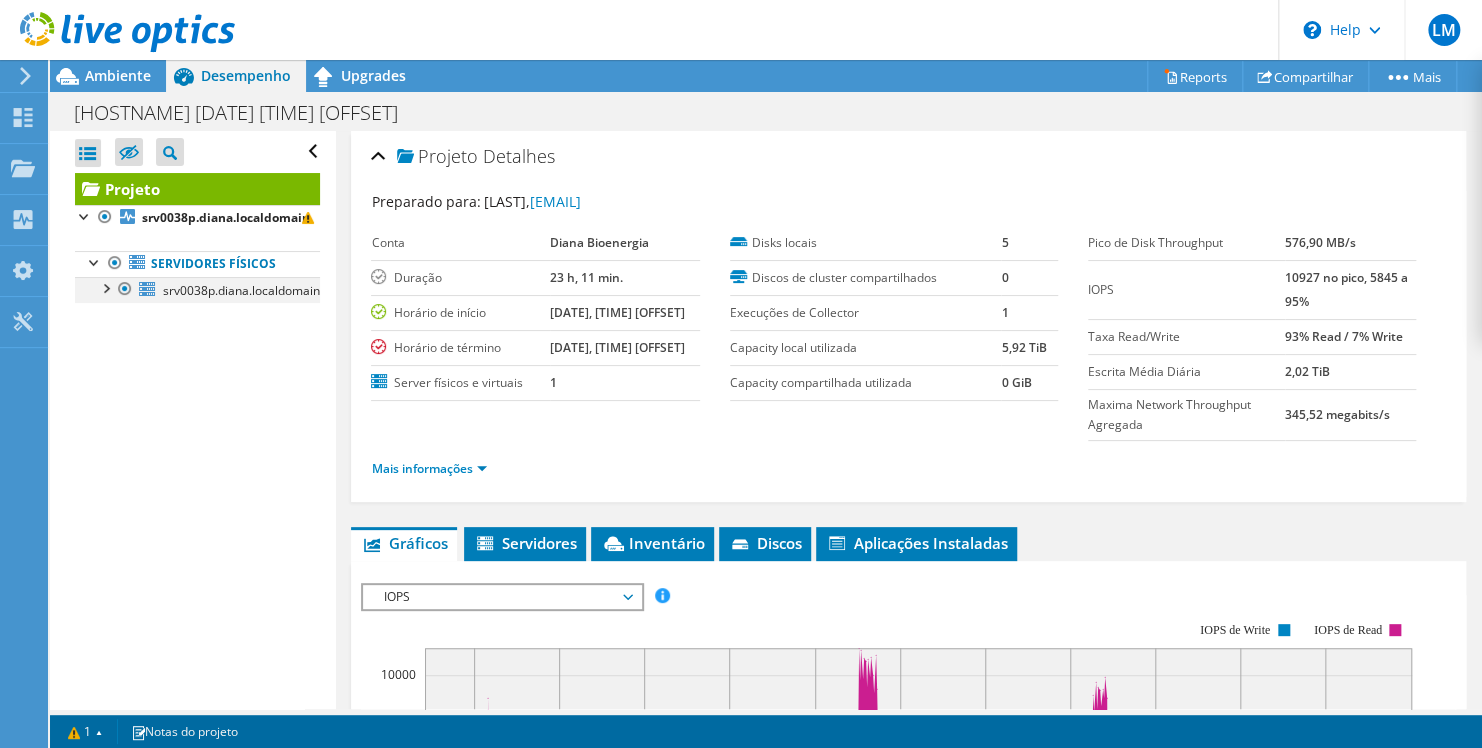 click at bounding box center (105, 287) 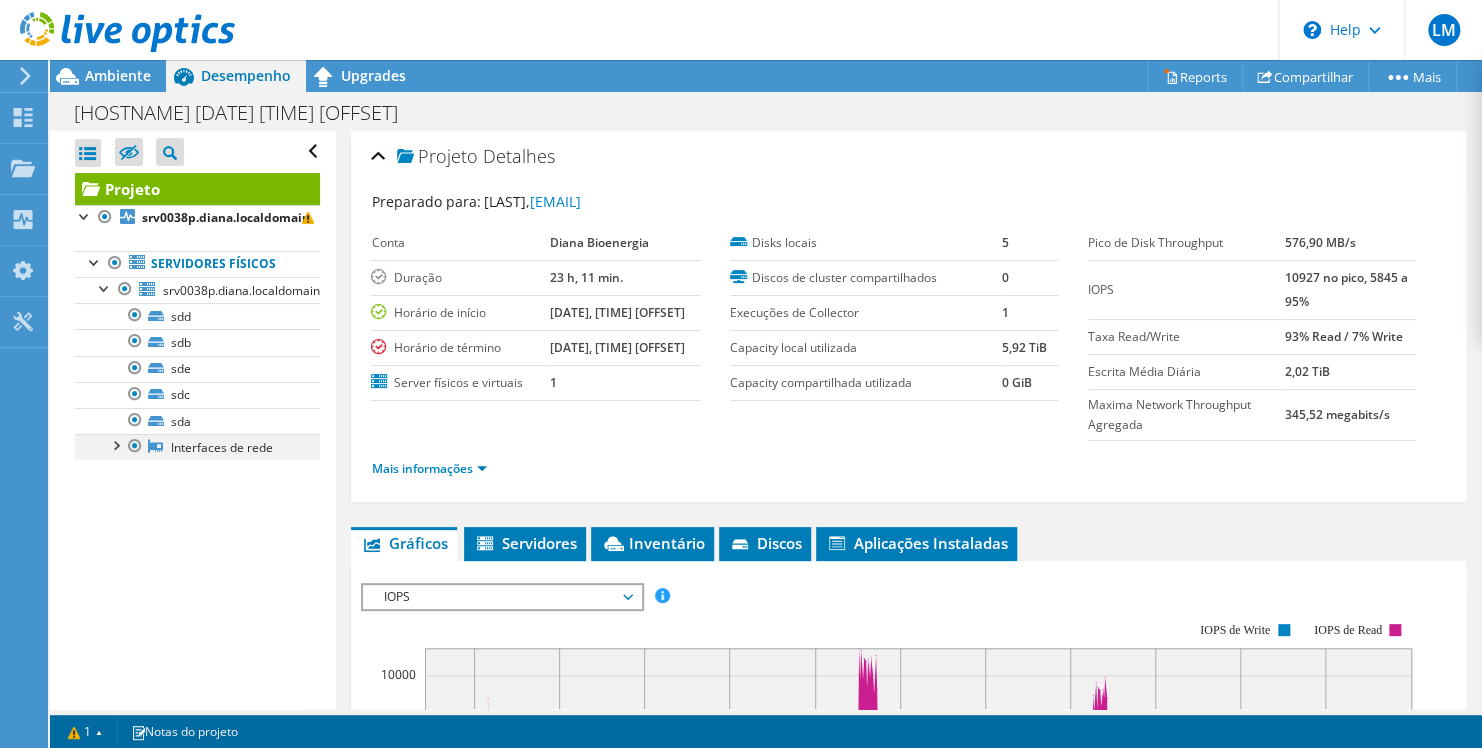 click at bounding box center [115, 444] 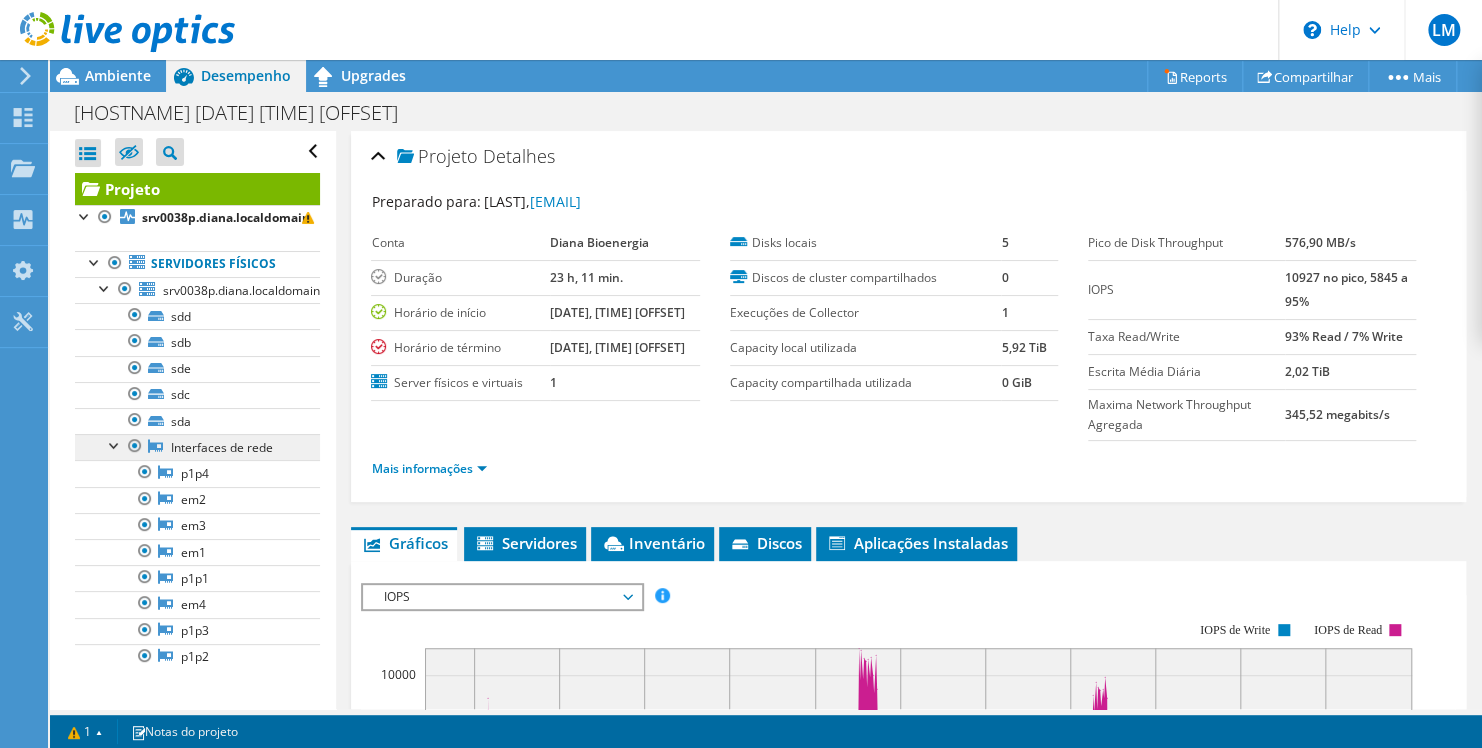 scroll, scrollTop: 1, scrollLeft: 0, axis: vertical 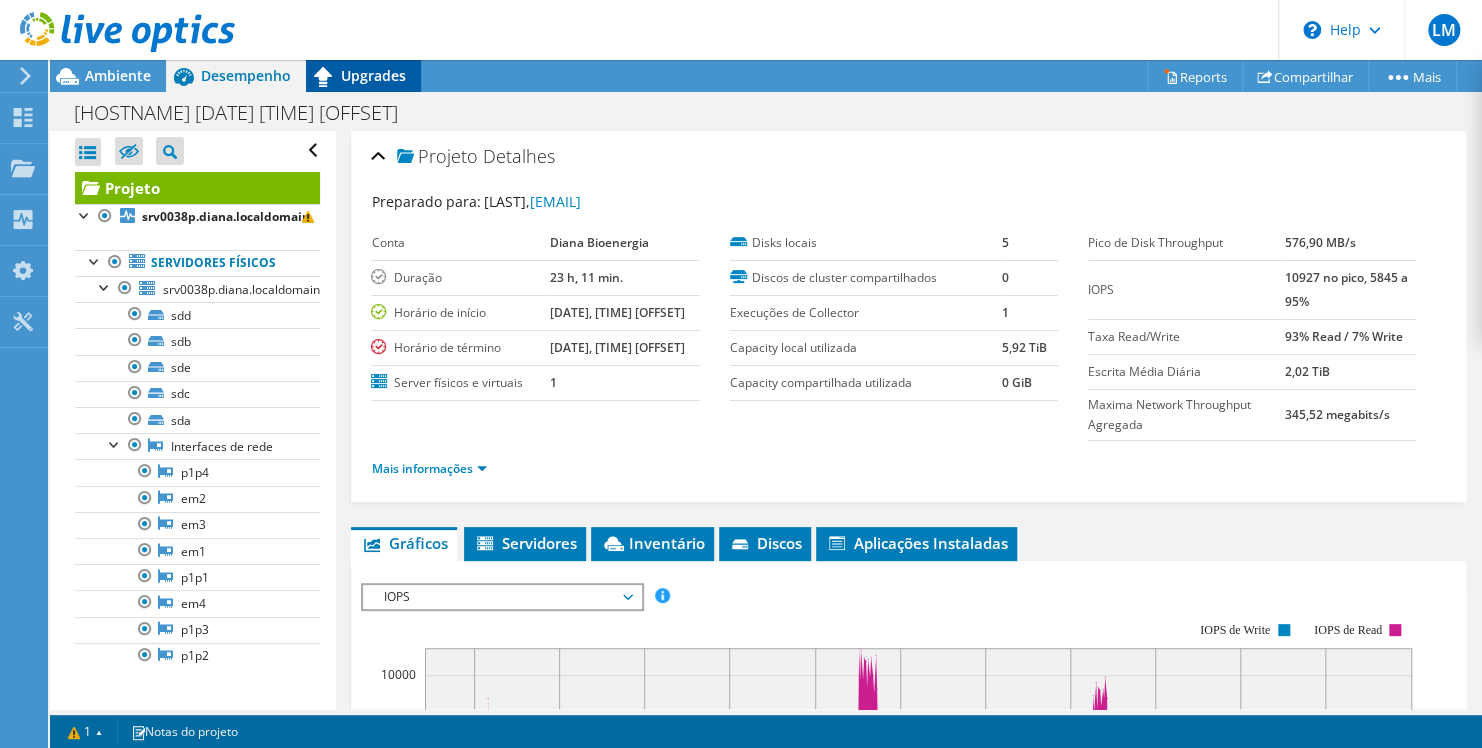 click on "Upgrades" at bounding box center (373, 75) 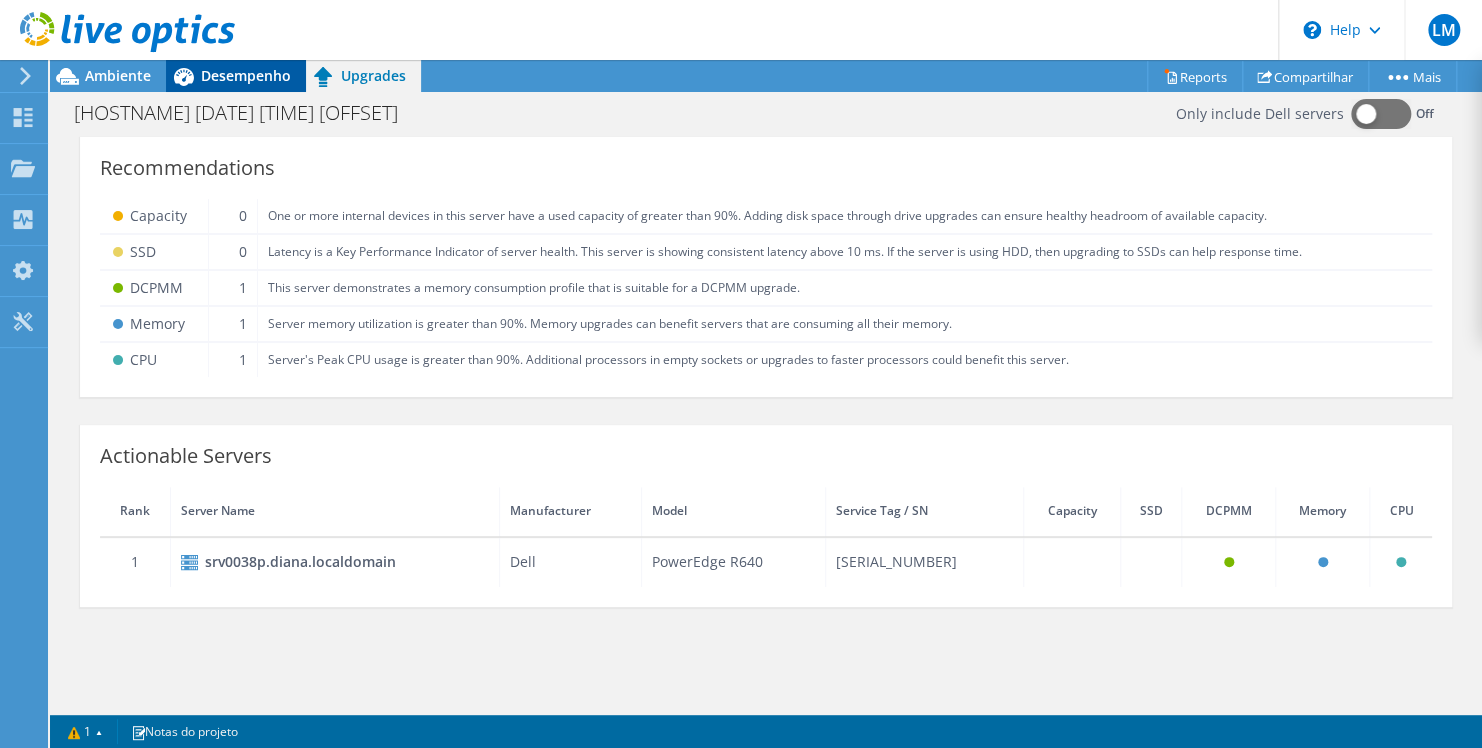 click on "Desempenho" at bounding box center (236, 76) 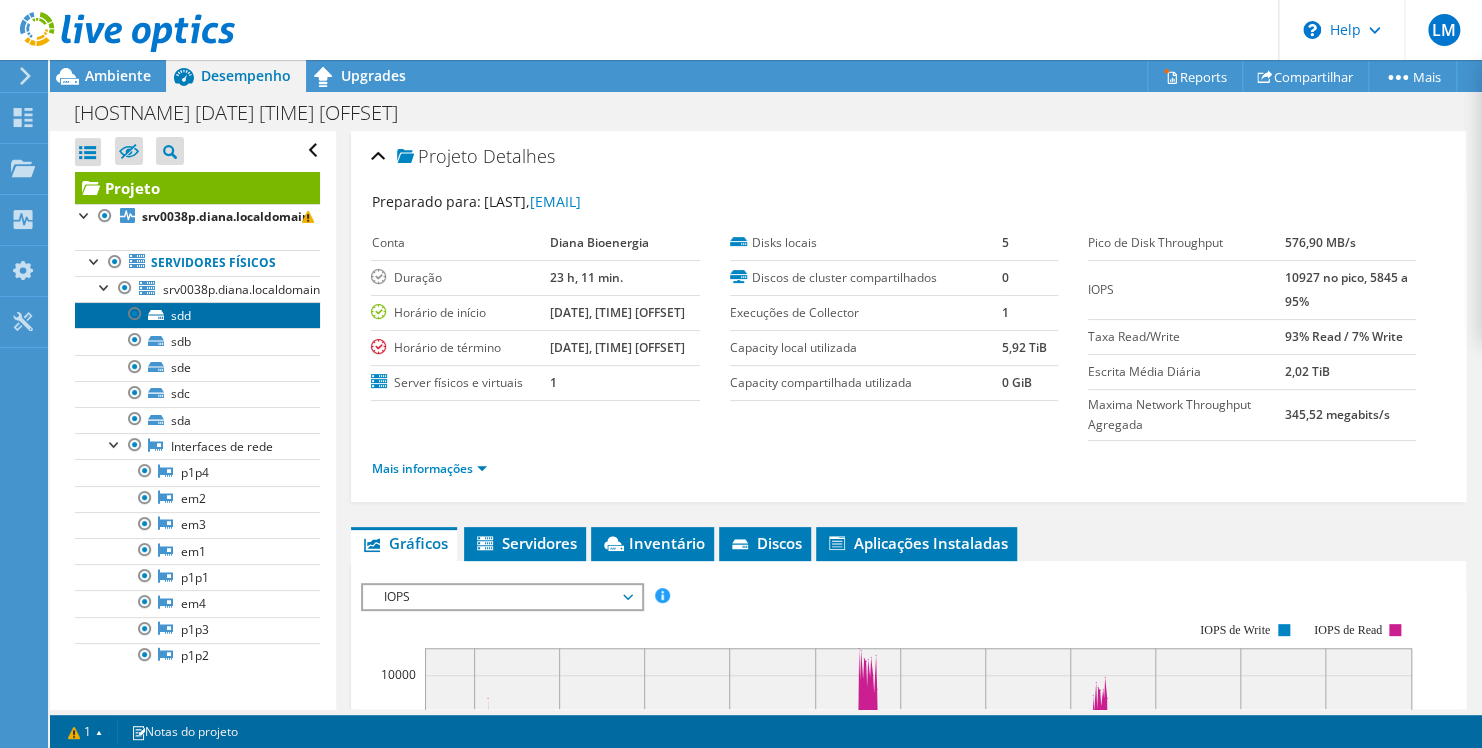 click on "sdd" at bounding box center [197, 315] 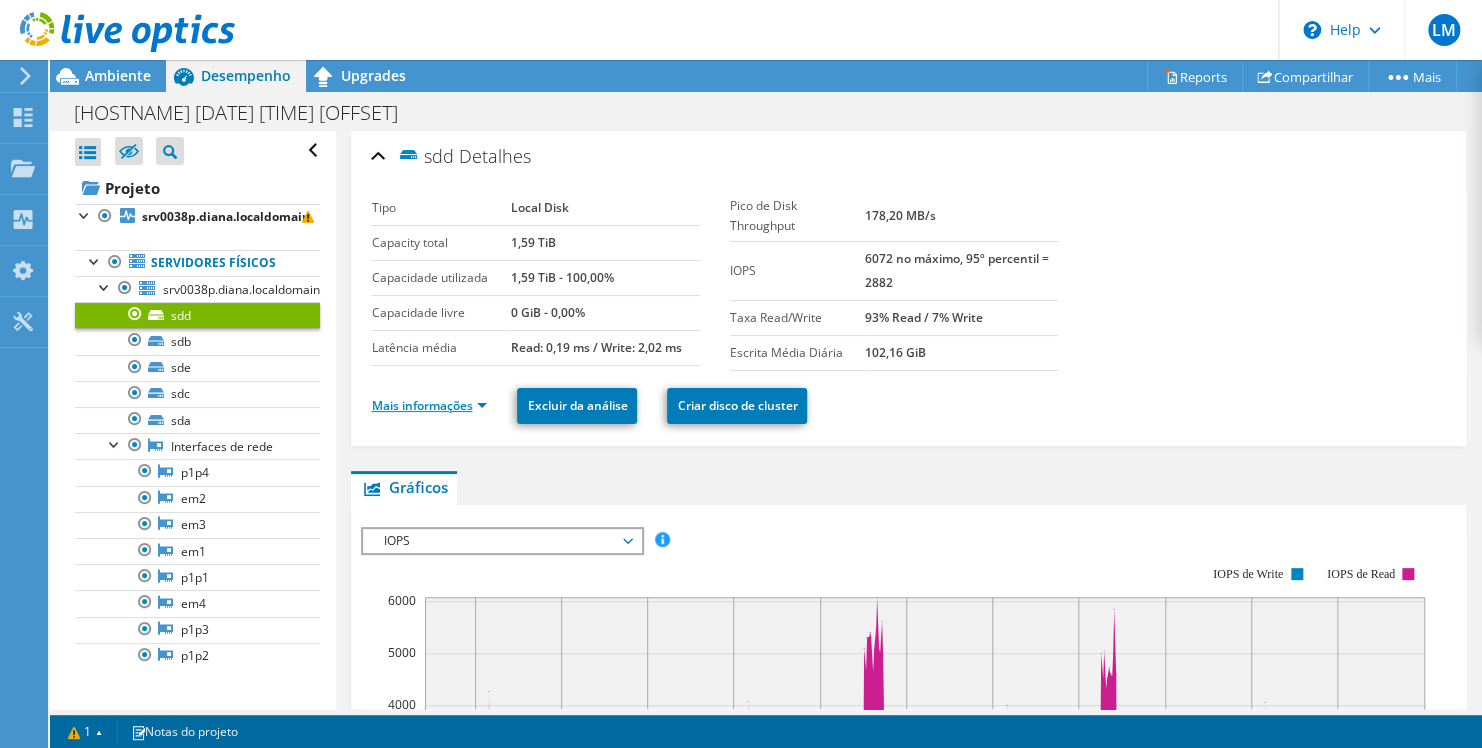 click on "Mais informações" at bounding box center [429, 405] 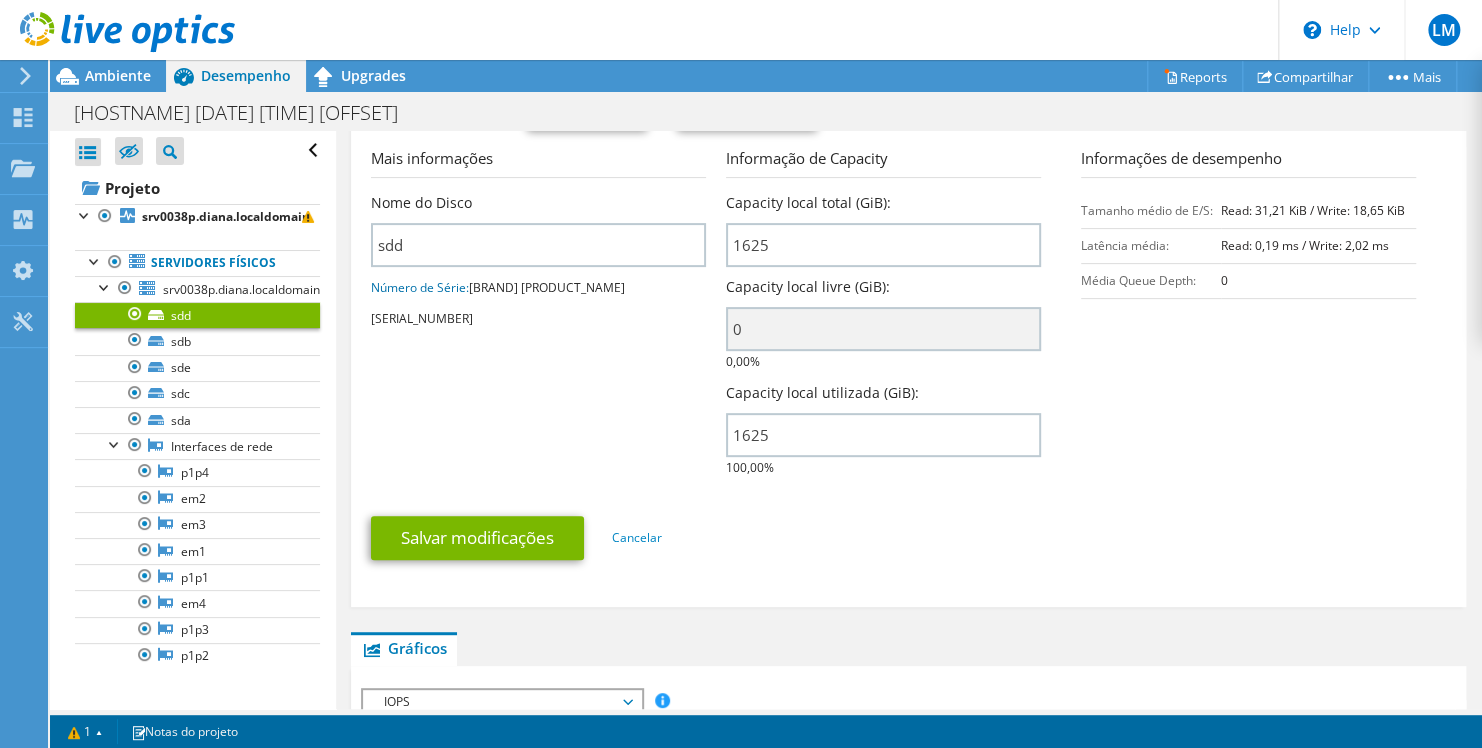 scroll, scrollTop: 300, scrollLeft: 0, axis: vertical 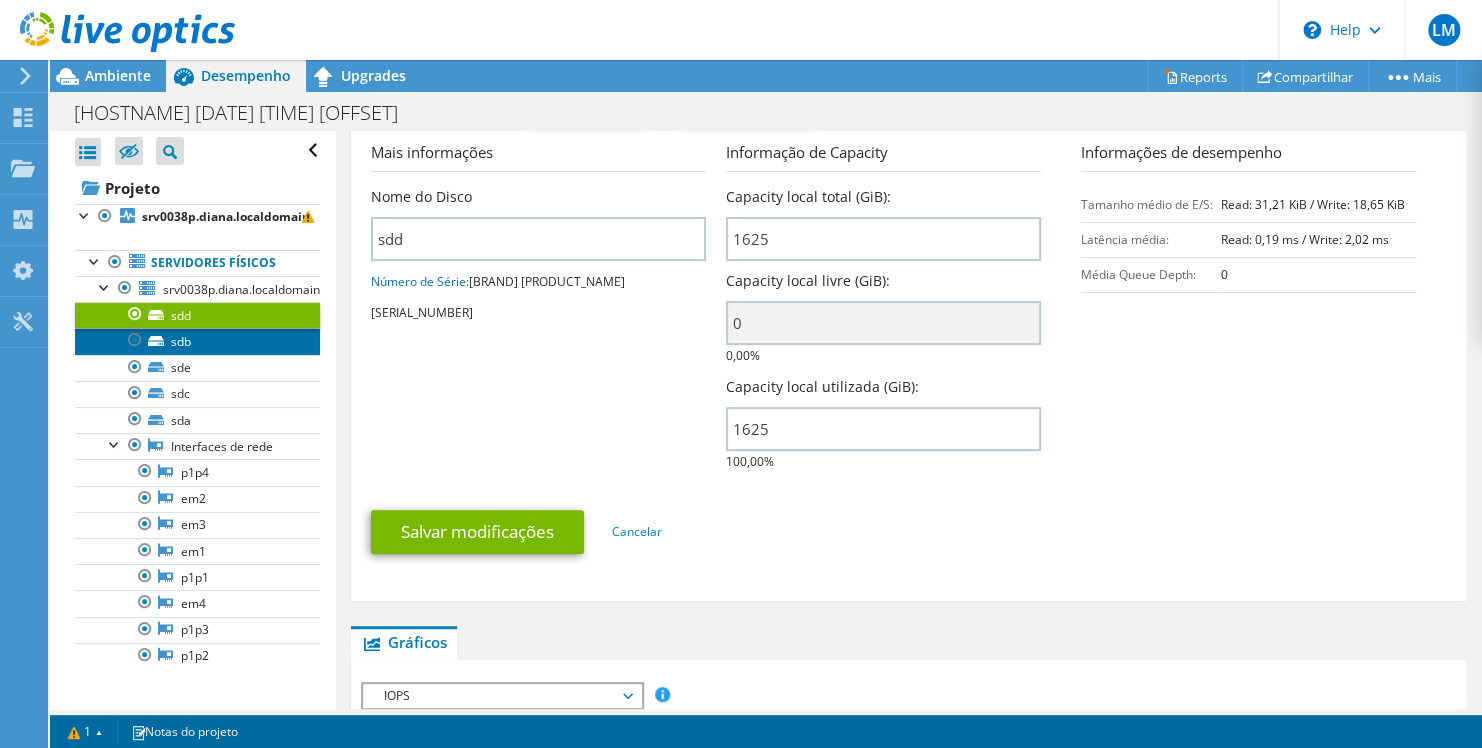 click on "sdb" at bounding box center [197, 341] 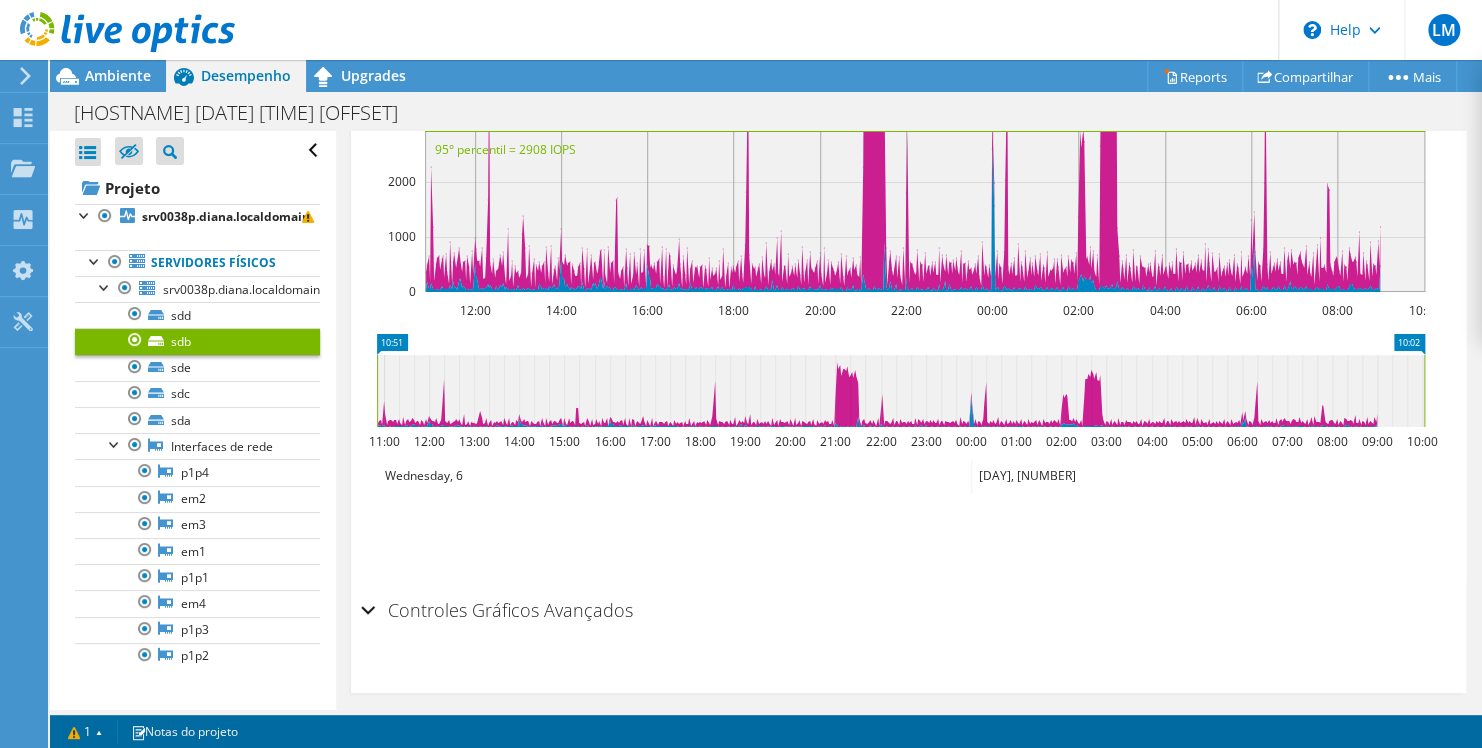 scroll, scrollTop: 634, scrollLeft: 0, axis: vertical 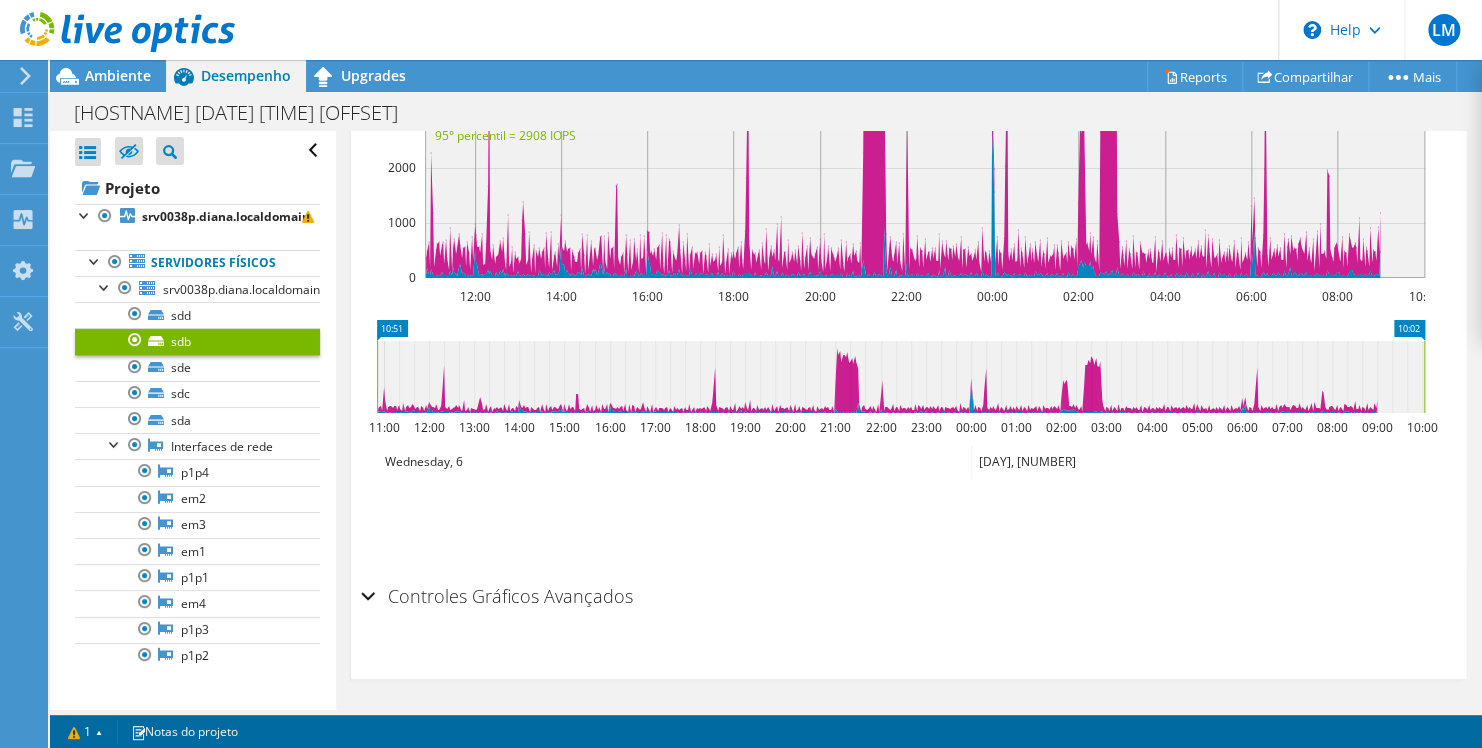 click on "Controles Gráficos Avançados" at bounding box center [496, 596] 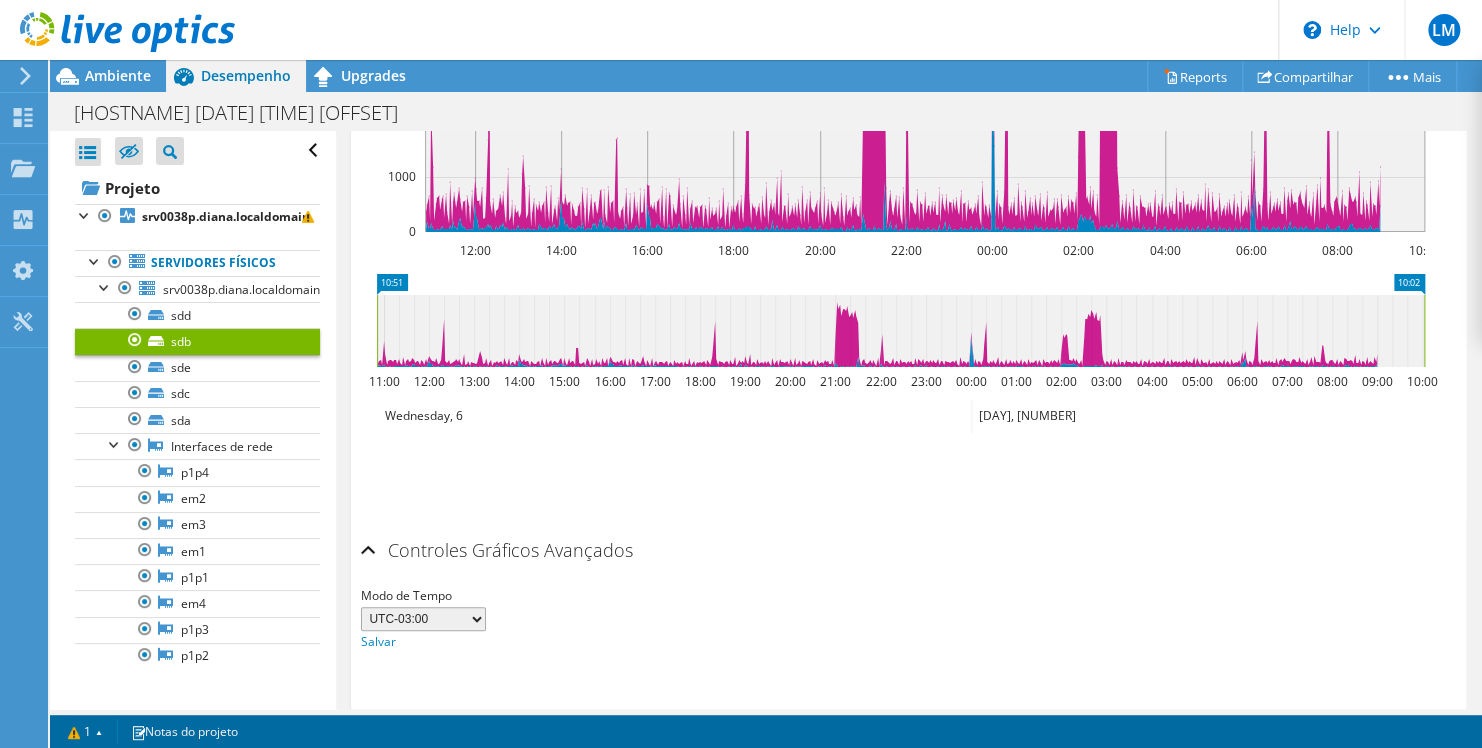 scroll, scrollTop: 712, scrollLeft: 0, axis: vertical 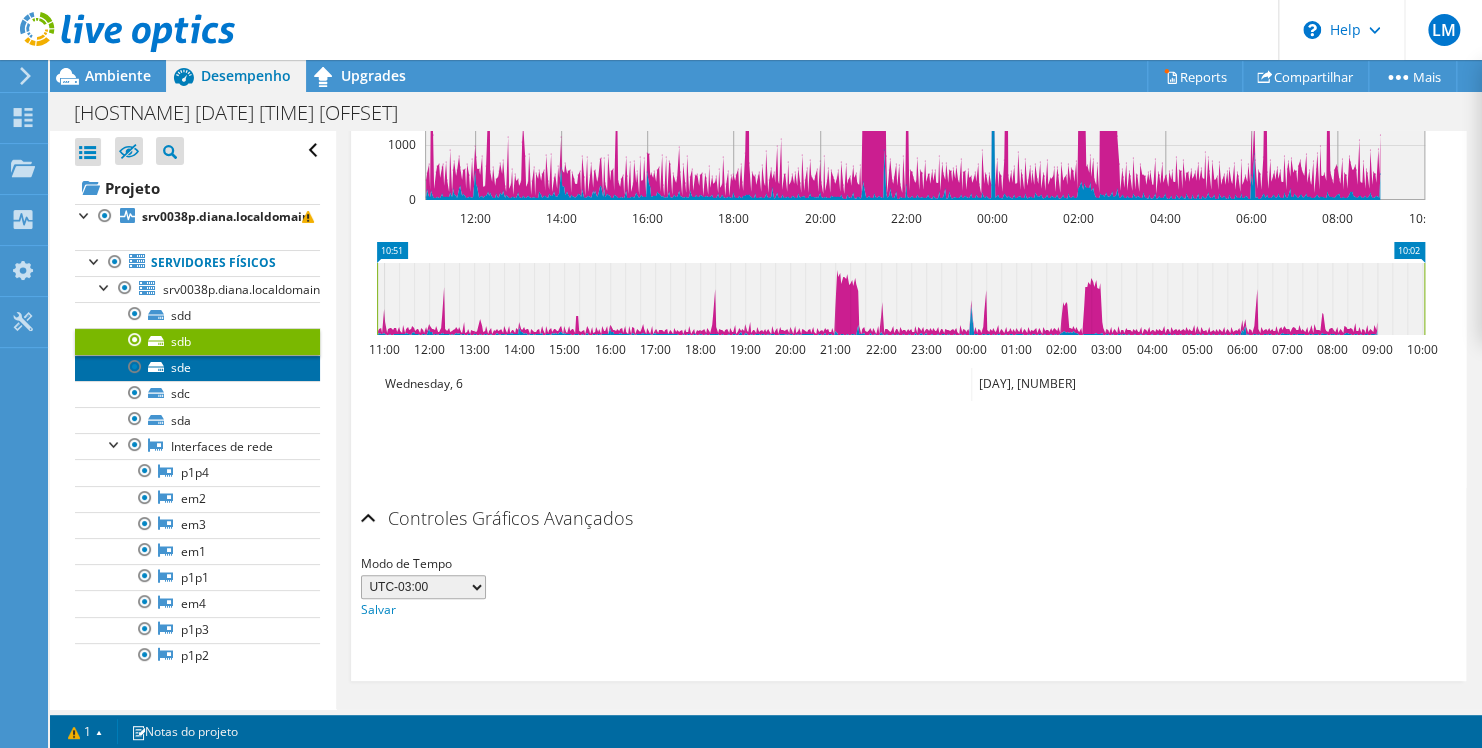 click on "sde" at bounding box center (197, 368) 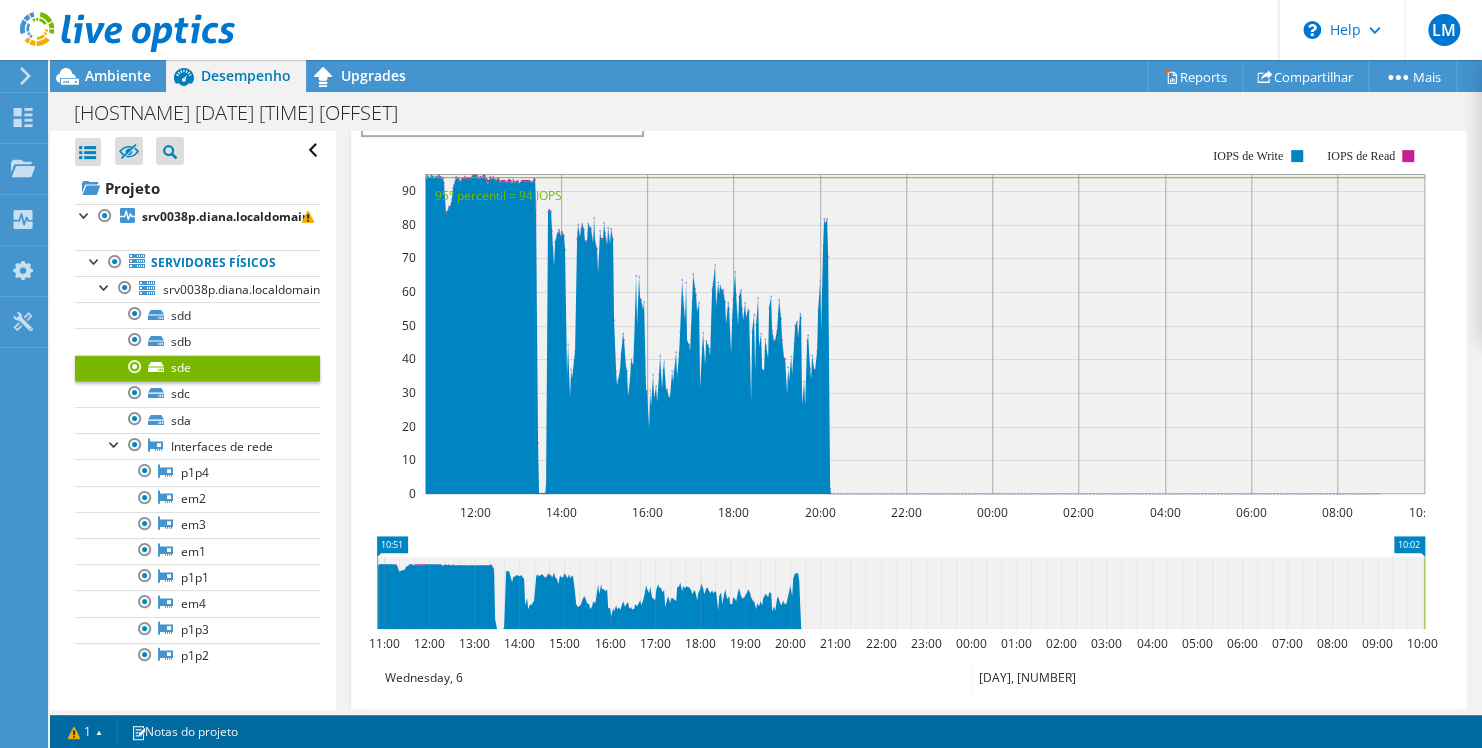 scroll, scrollTop: 248, scrollLeft: 0, axis: vertical 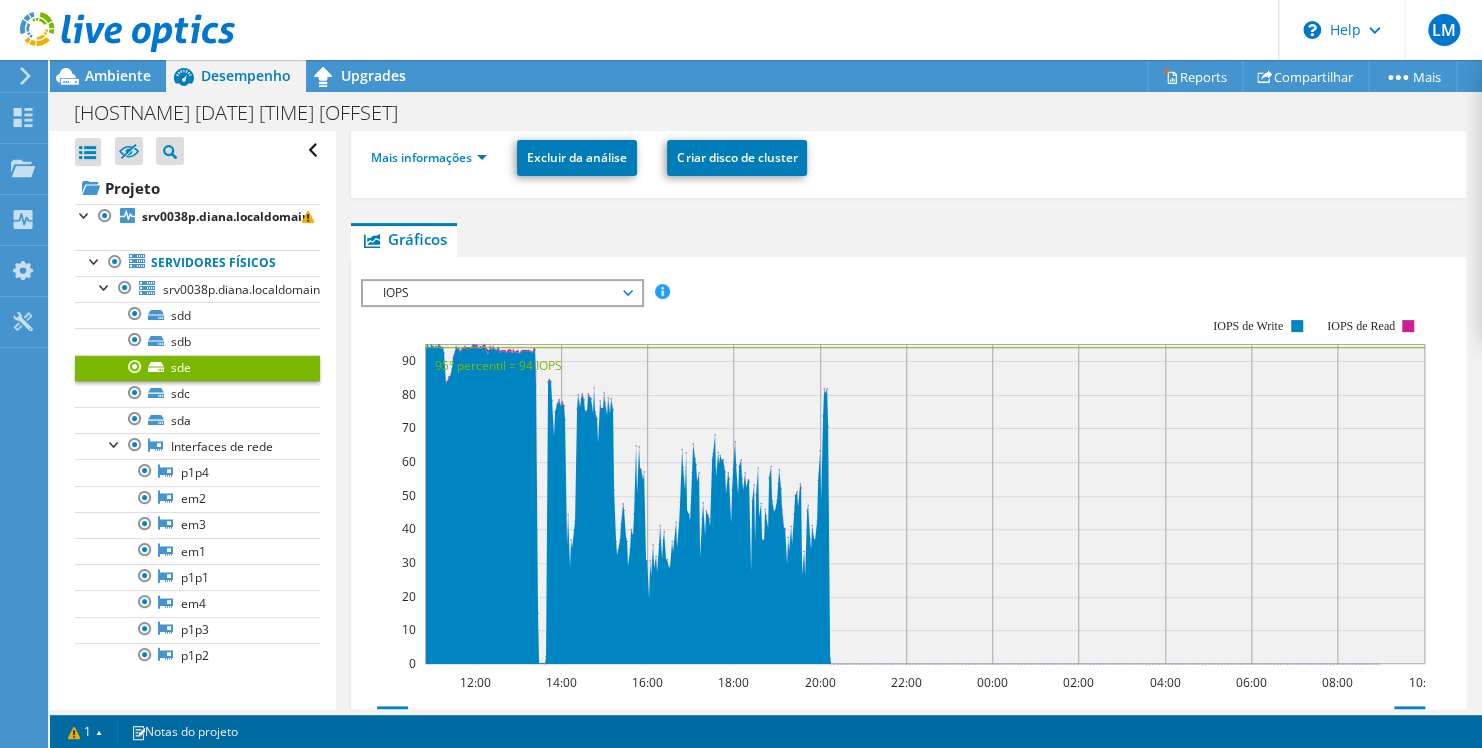 click on "IOPS" at bounding box center [501, 293] 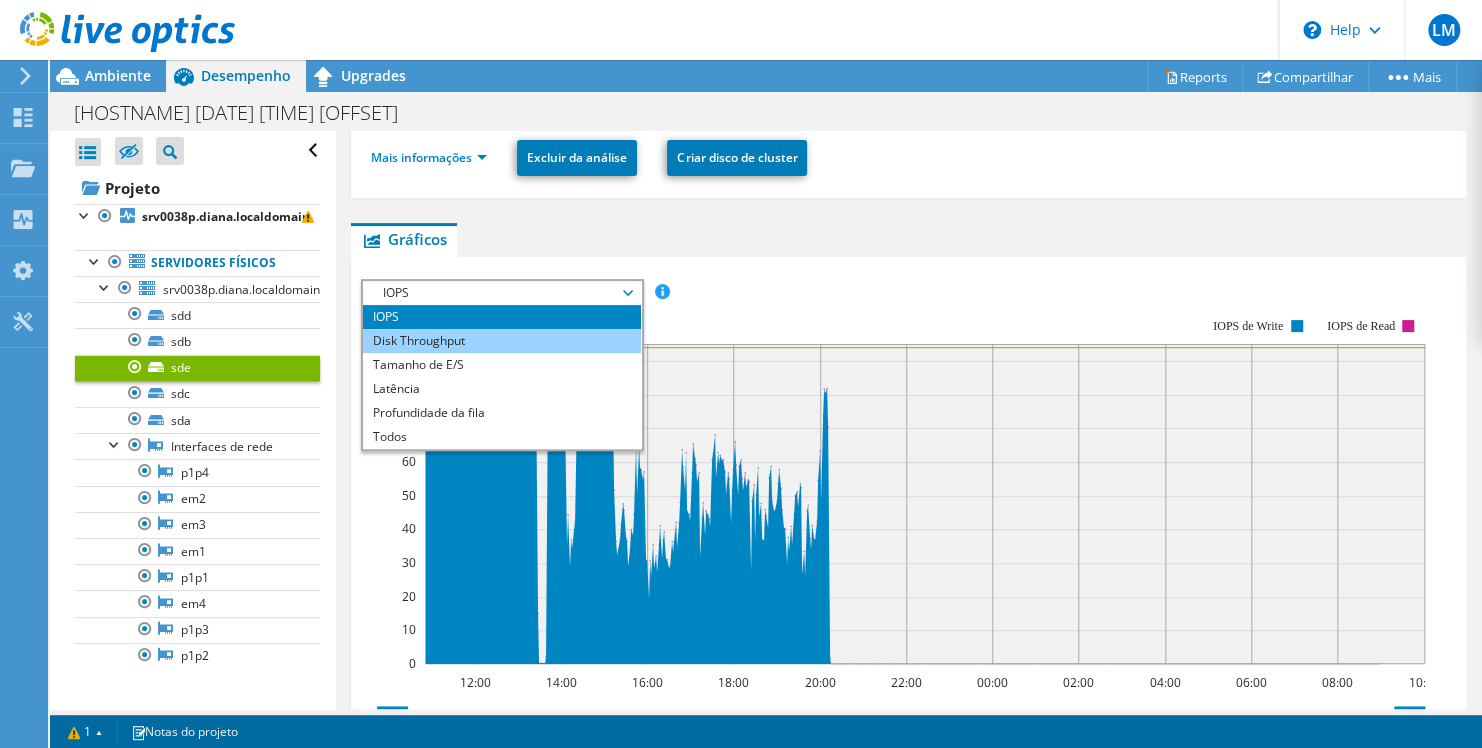 click on "Disk Throughput" at bounding box center (501, 341) 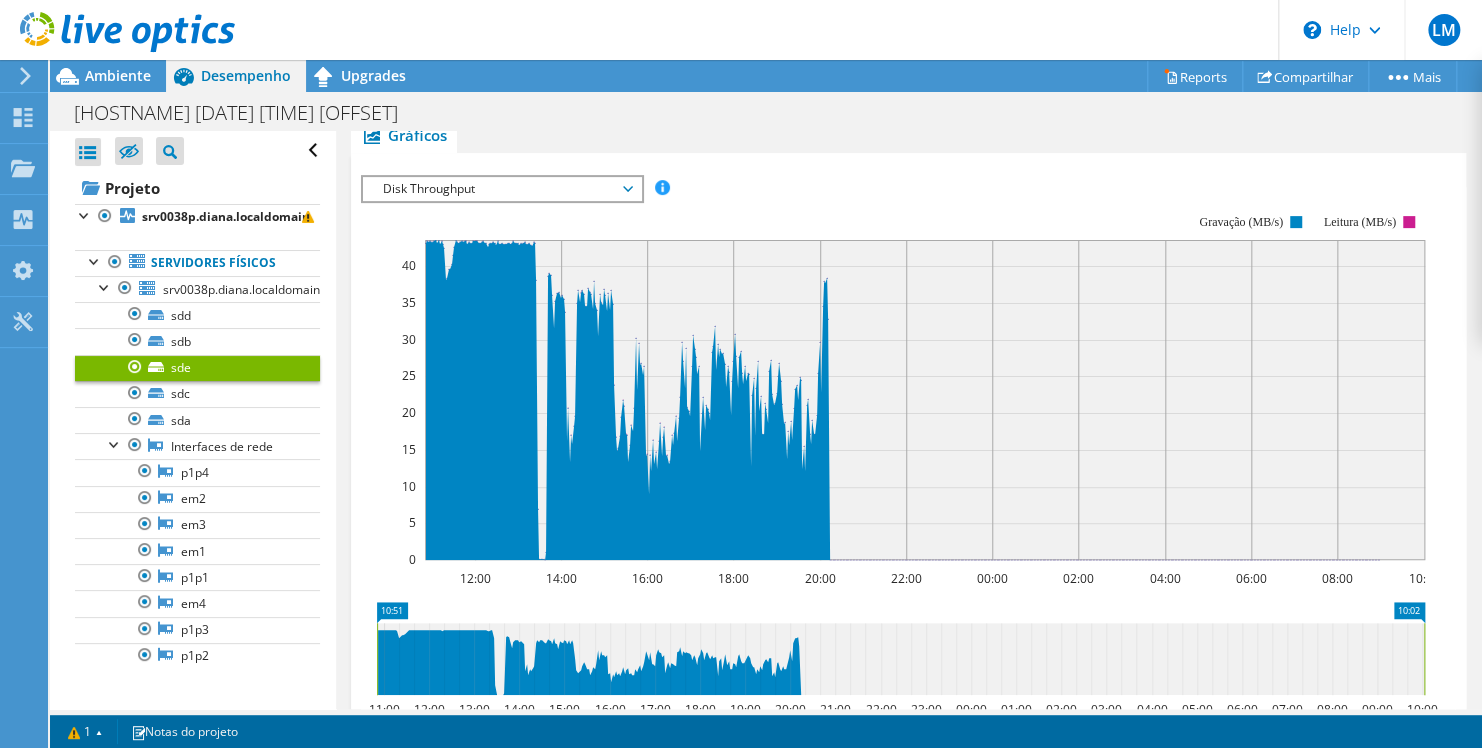 scroll, scrollTop: 348, scrollLeft: 0, axis: vertical 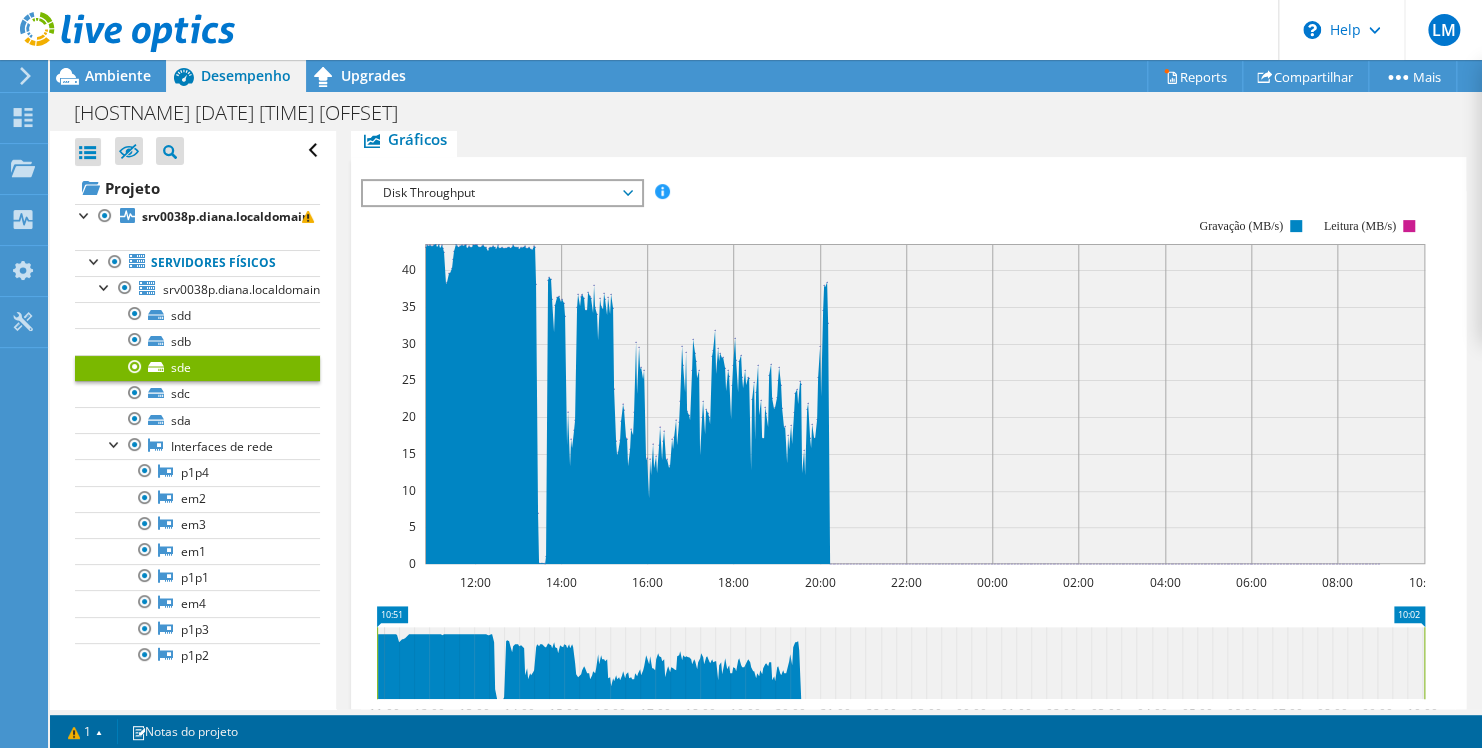 click on "Disk Throughput" at bounding box center [501, 193] 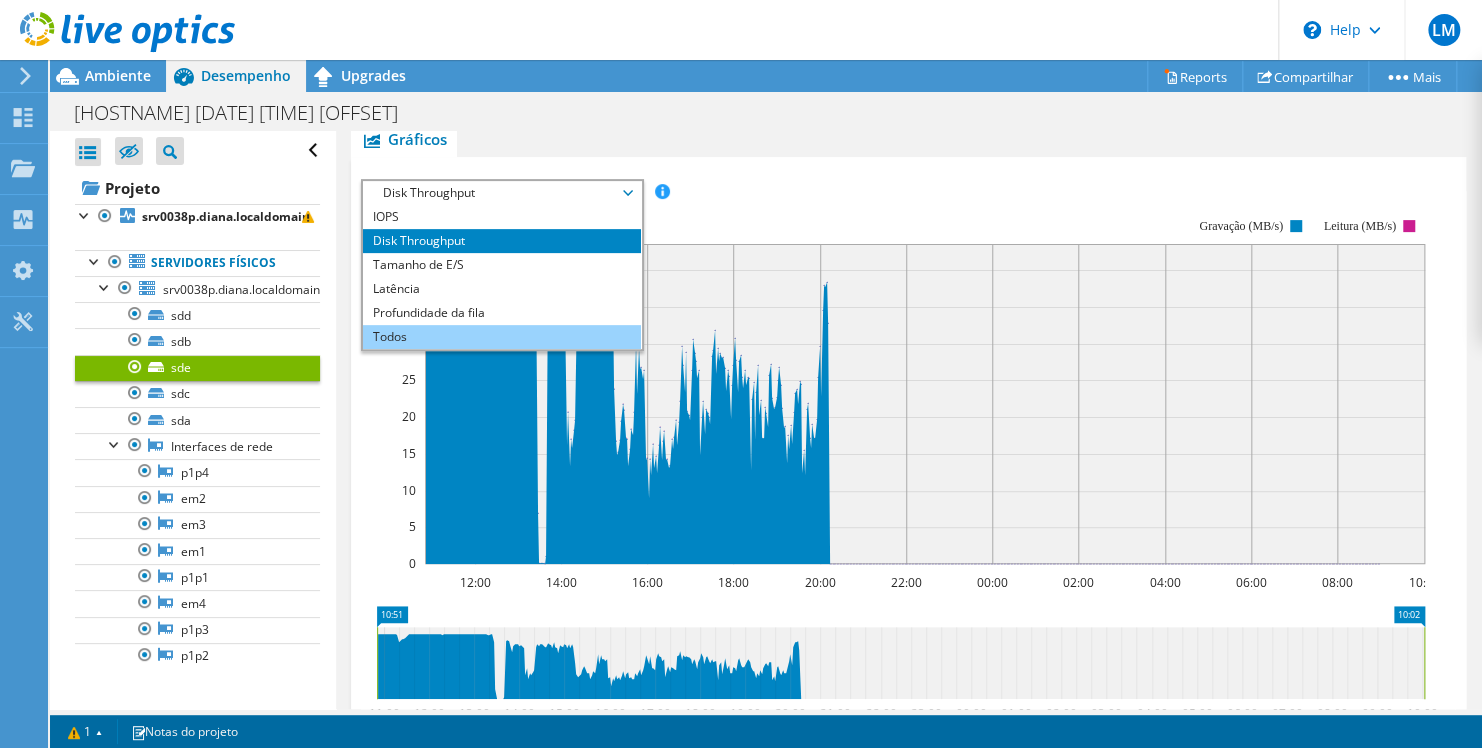 click on "Todos" at bounding box center [501, 337] 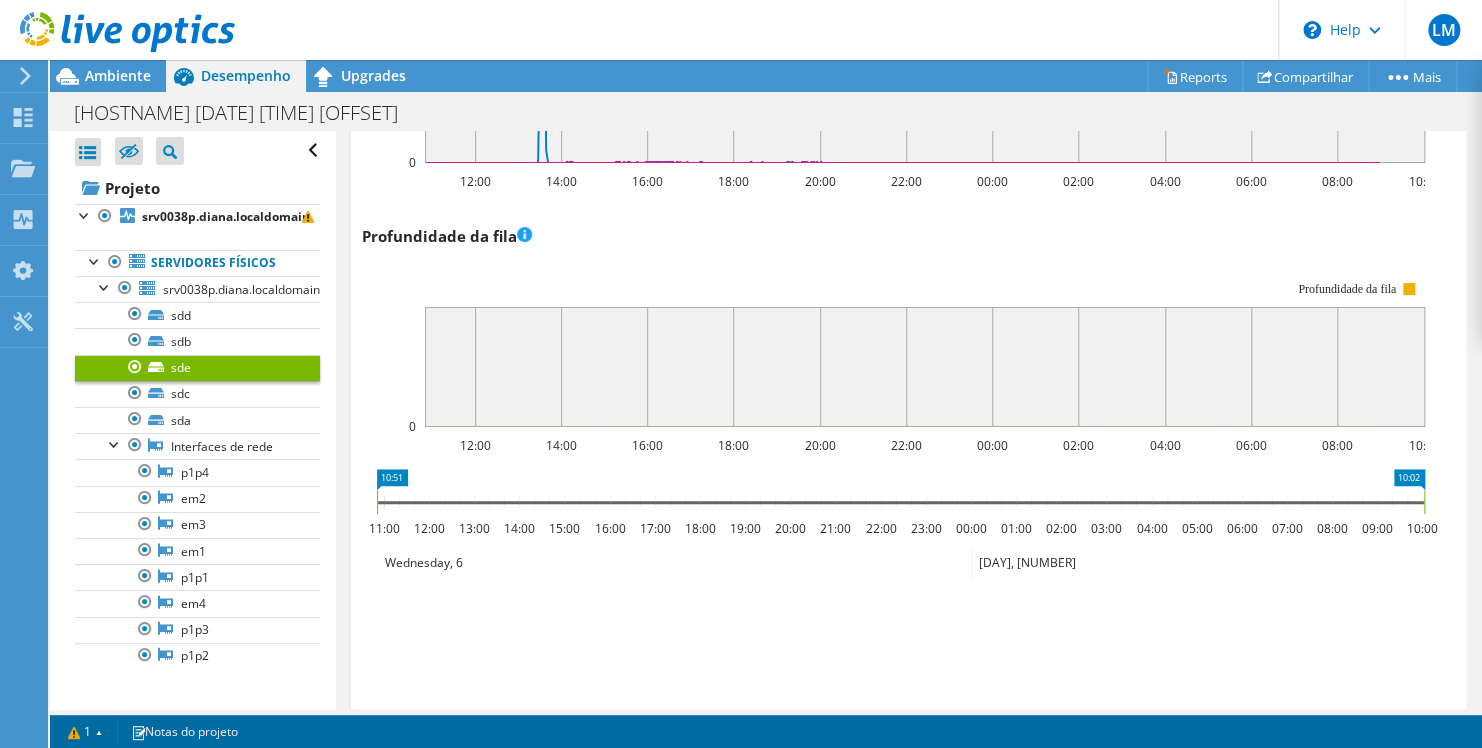 scroll, scrollTop: 1450, scrollLeft: 0, axis: vertical 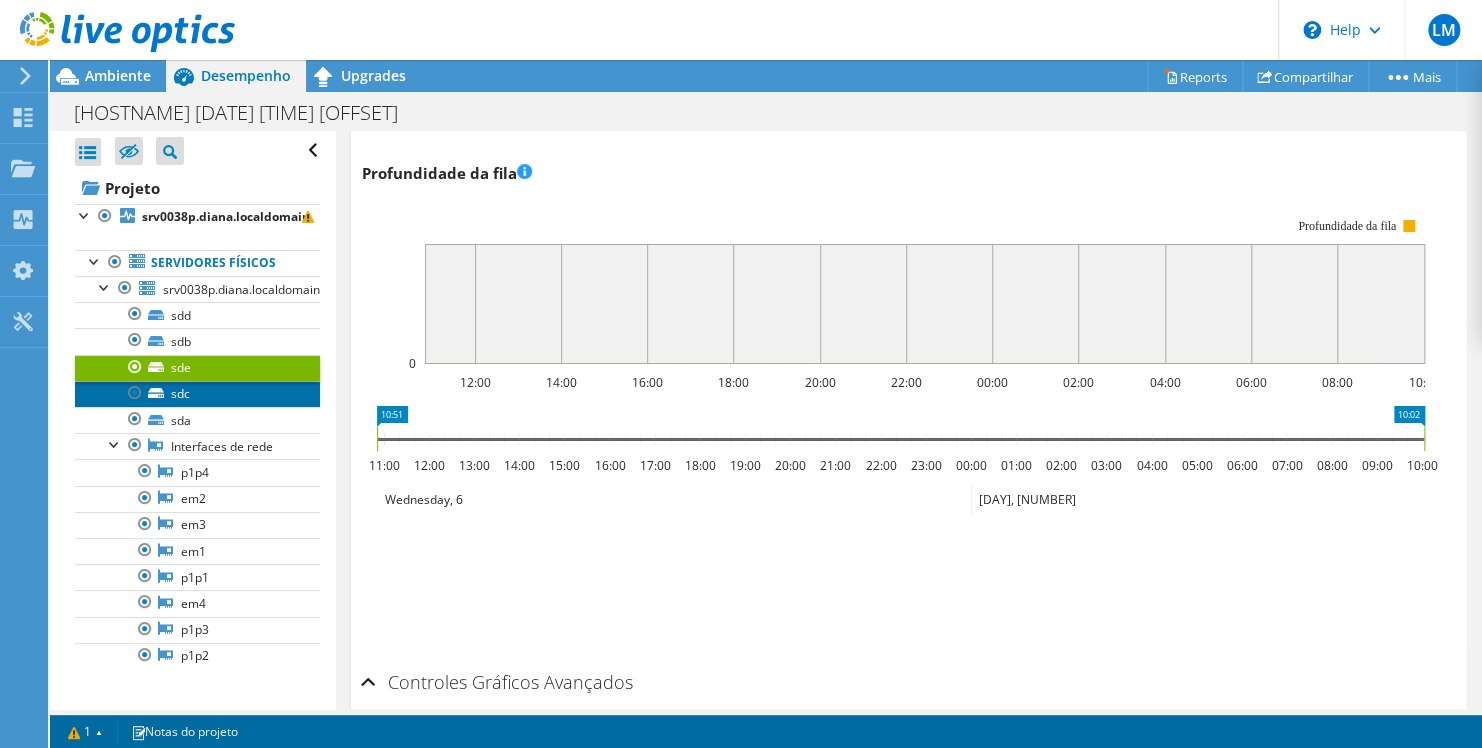 click on "sdc" at bounding box center [197, 394] 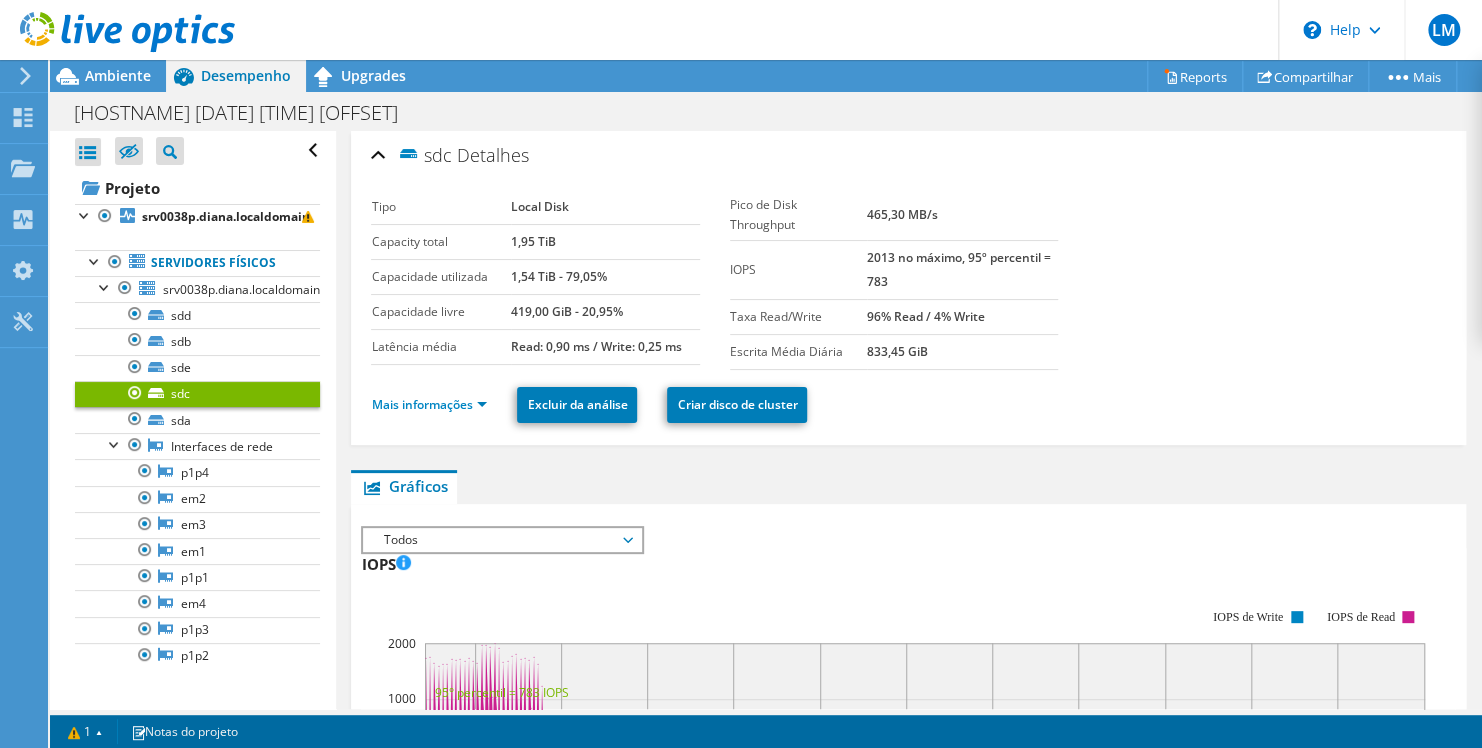 scroll, scrollTop: 0, scrollLeft: 0, axis: both 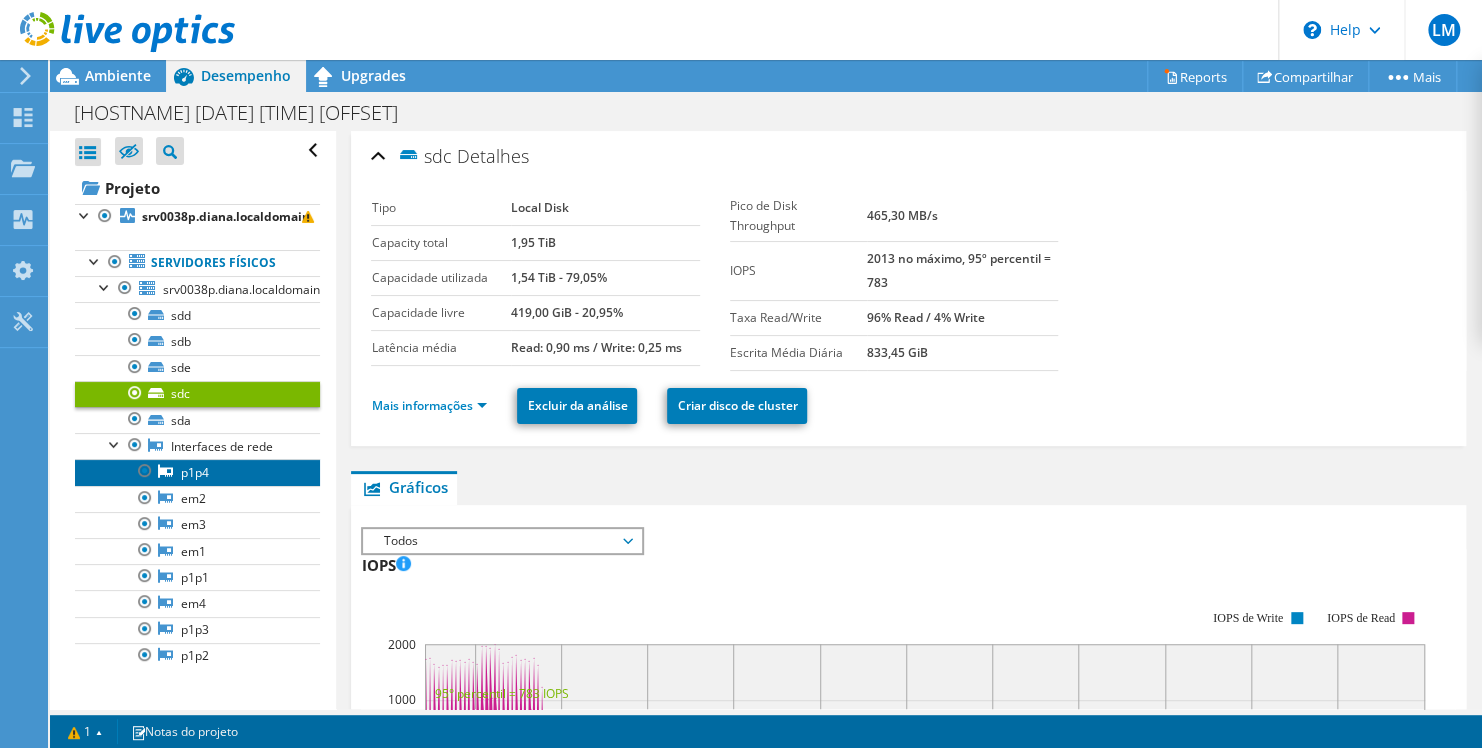 click on "p1p4" at bounding box center [197, 472] 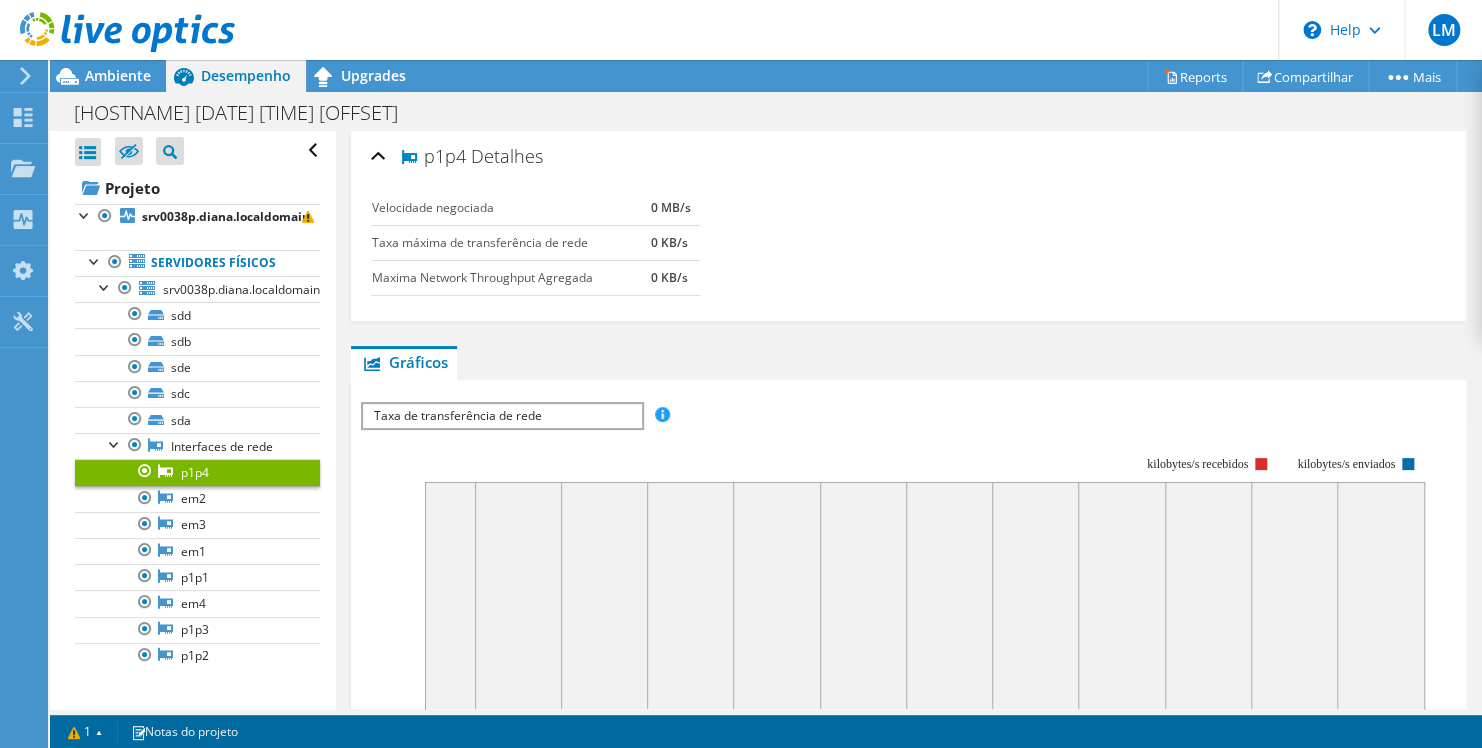 click on "Taxa de transferência de rede" at bounding box center (501, 416) 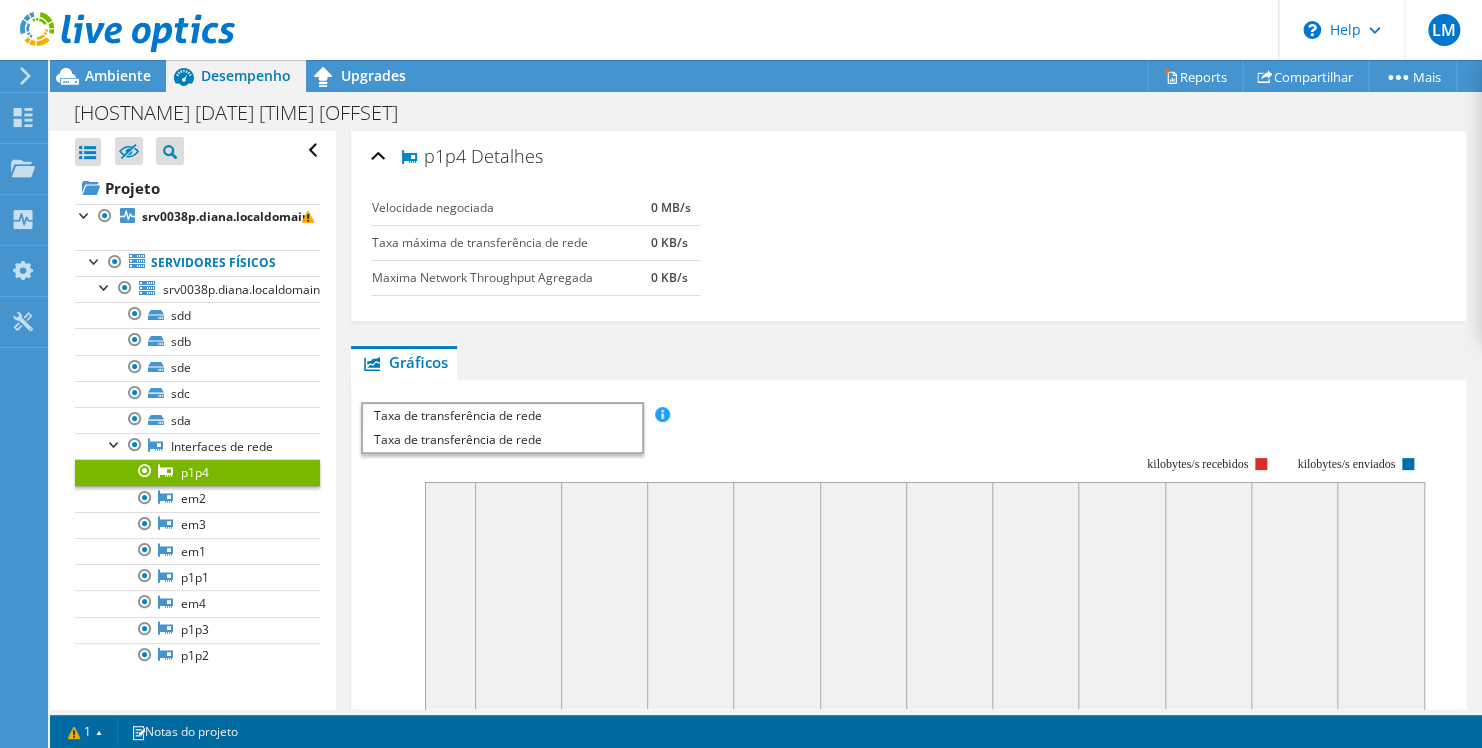 click on "Taxa de transferência de rede" at bounding box center [501, 416] 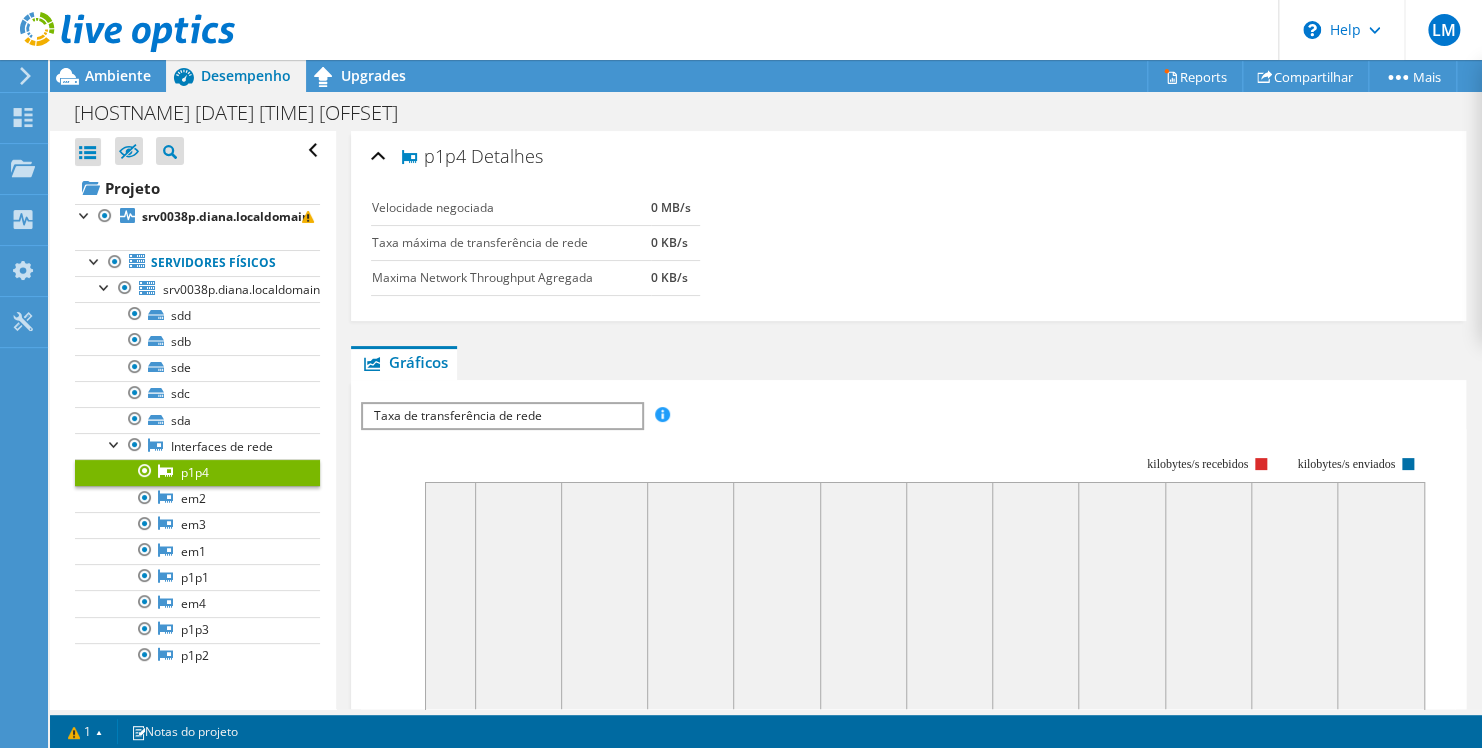 scroll, scrollTop: 0, scrollLeft: 0, axis: both 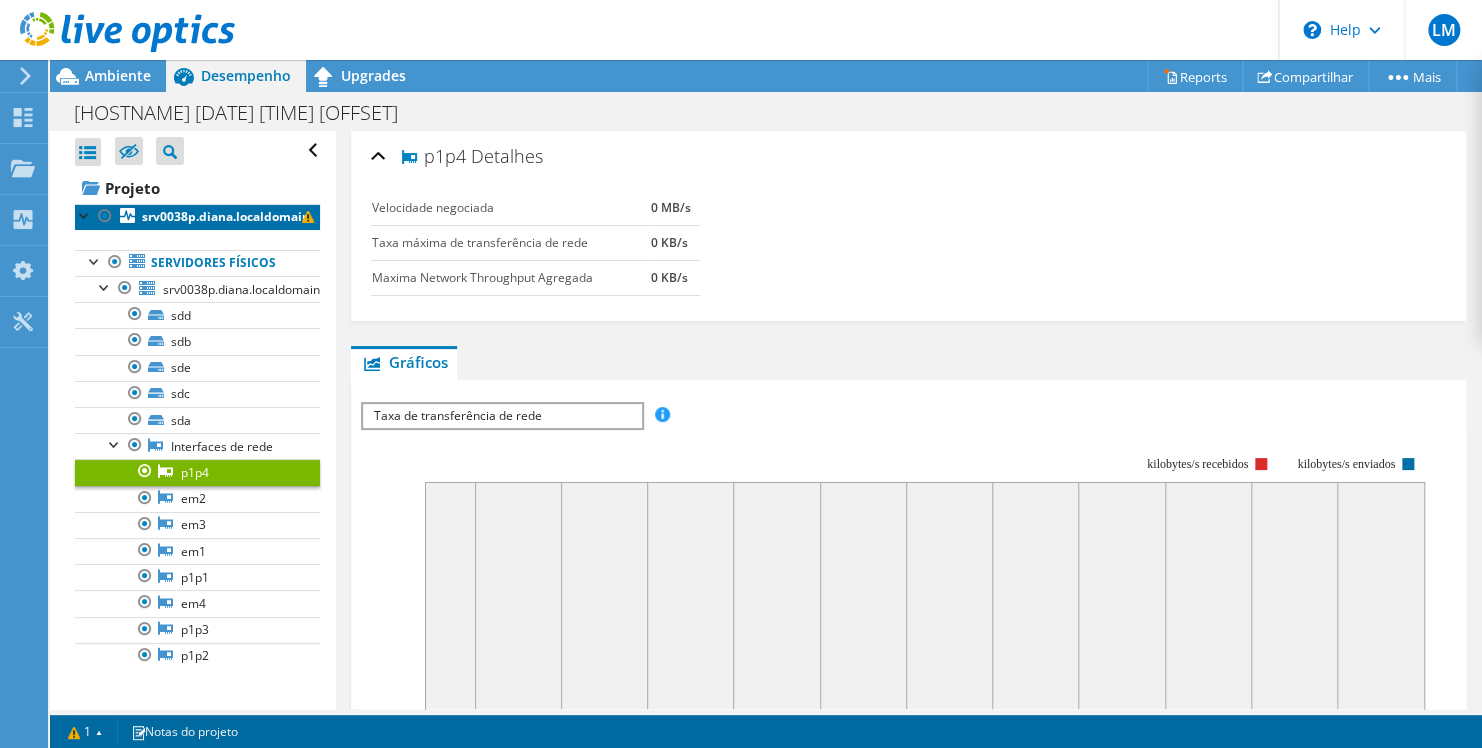 click on "srv0038p.diana.localdomain" at bounding box center (226, 216) 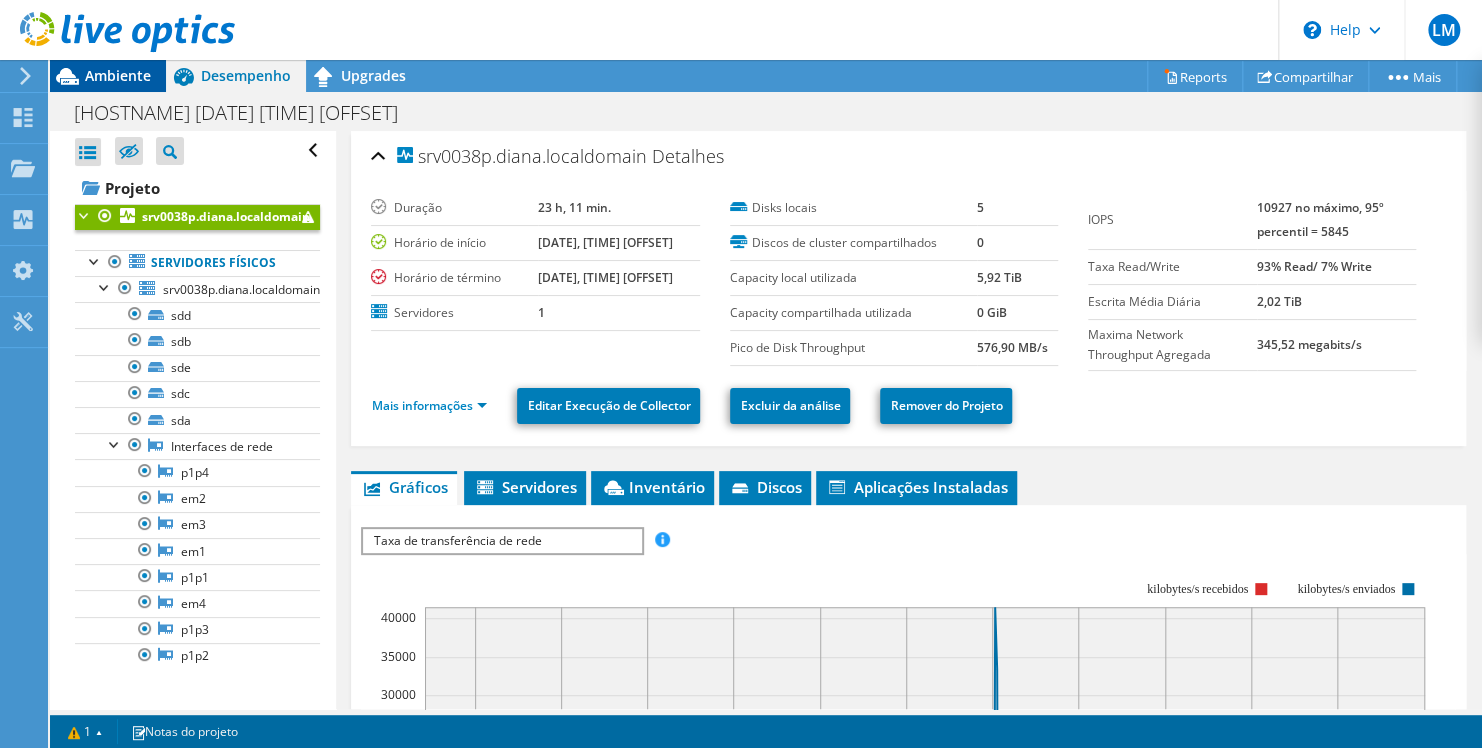 click on "Ambiente" at bounding box center (118, 75) 